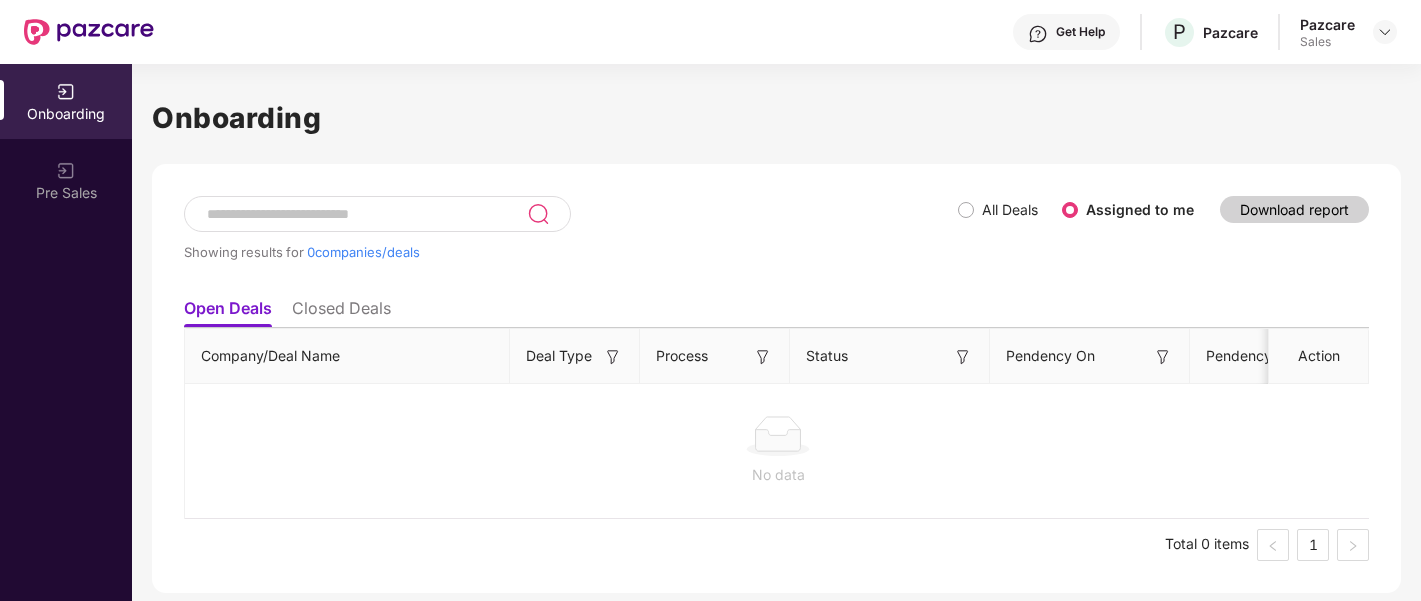 scroll, scrollTop: 0, scrollLeft: 0, axis: both 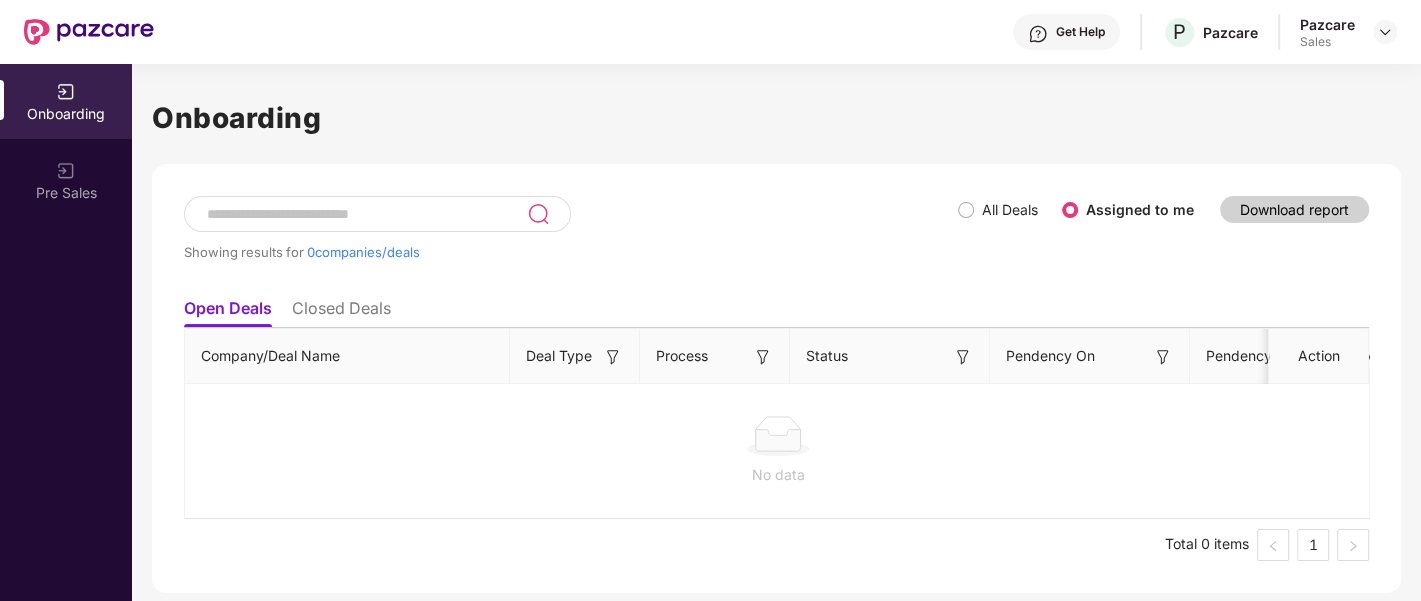 click at bounding box center [1385, 32] 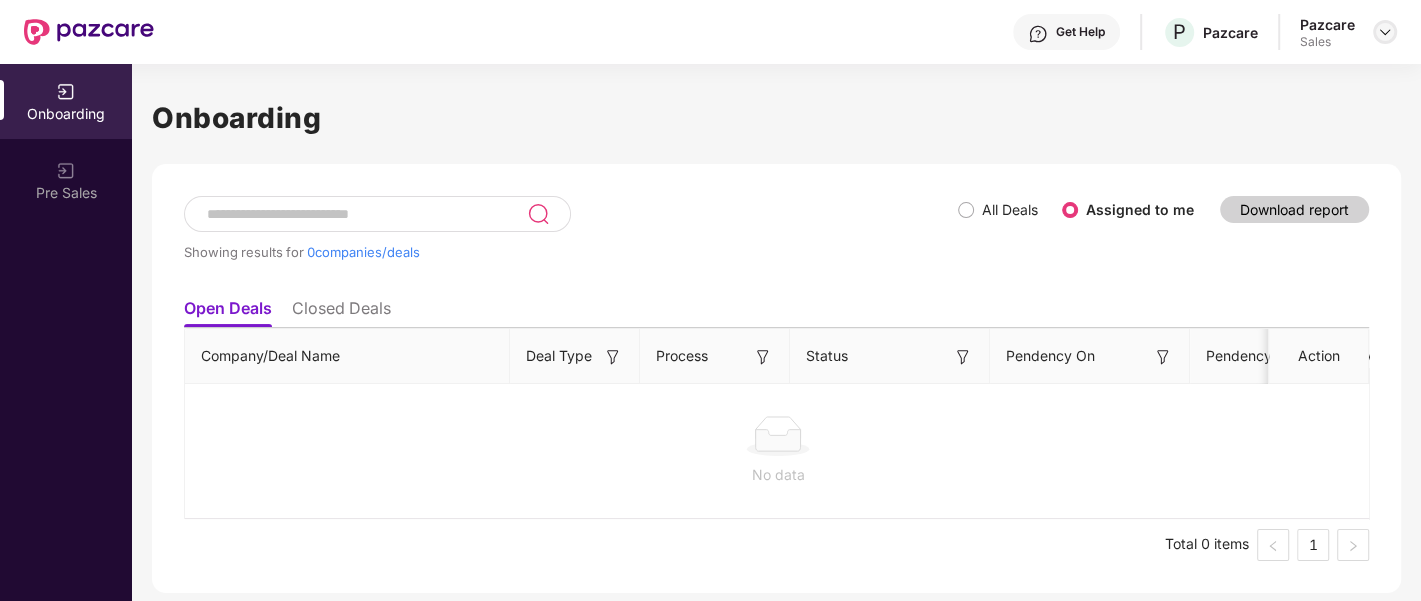 click at bounding box center (1385, 32) 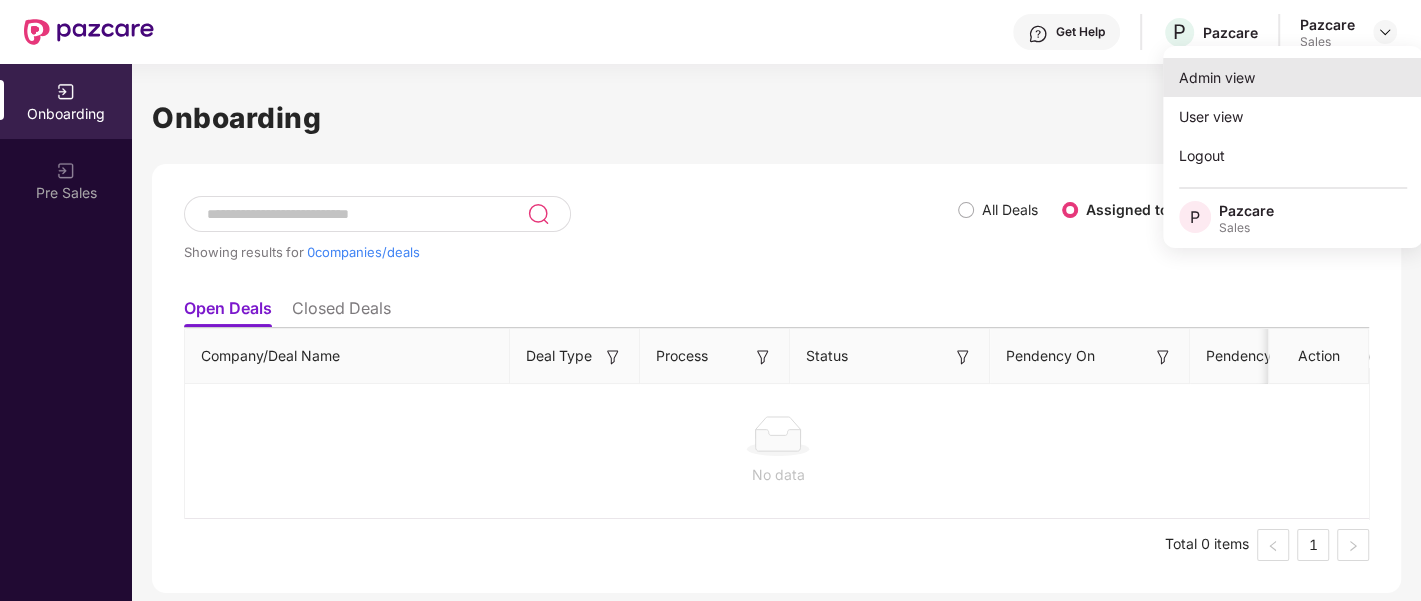 click on "Admin view" at bounding box center [1293, 77] 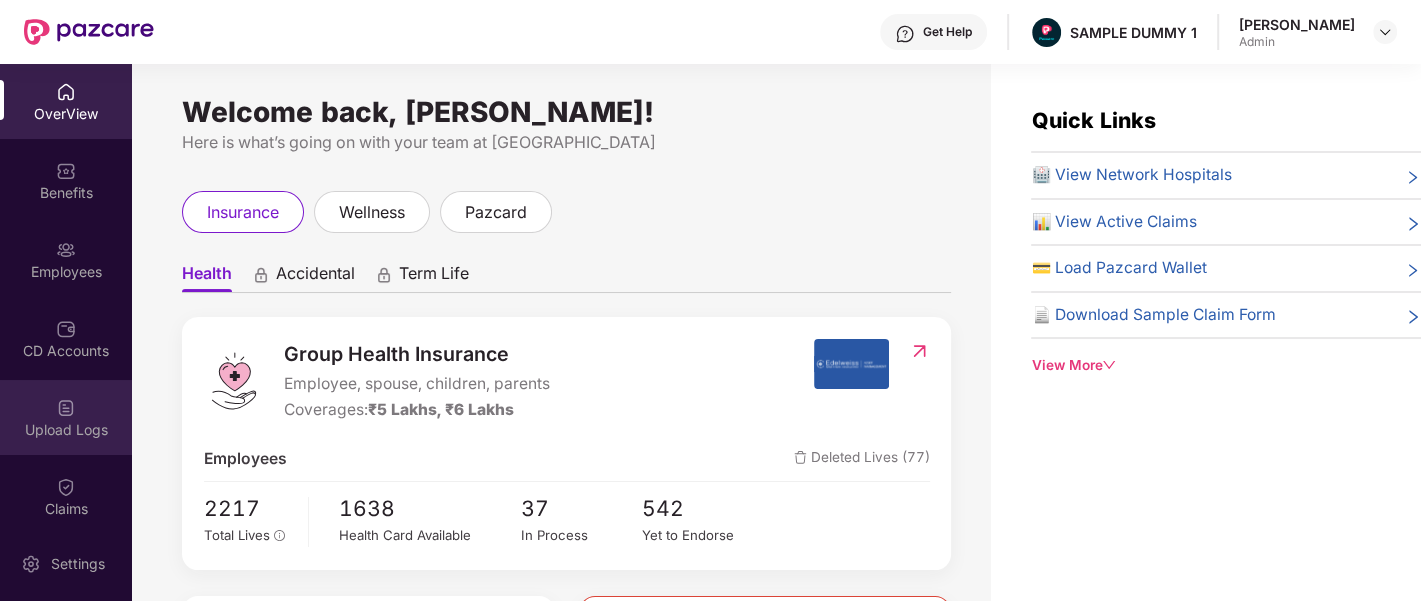 scroll, scrollTop: 405, scrollLeft: 0, axis: vertical 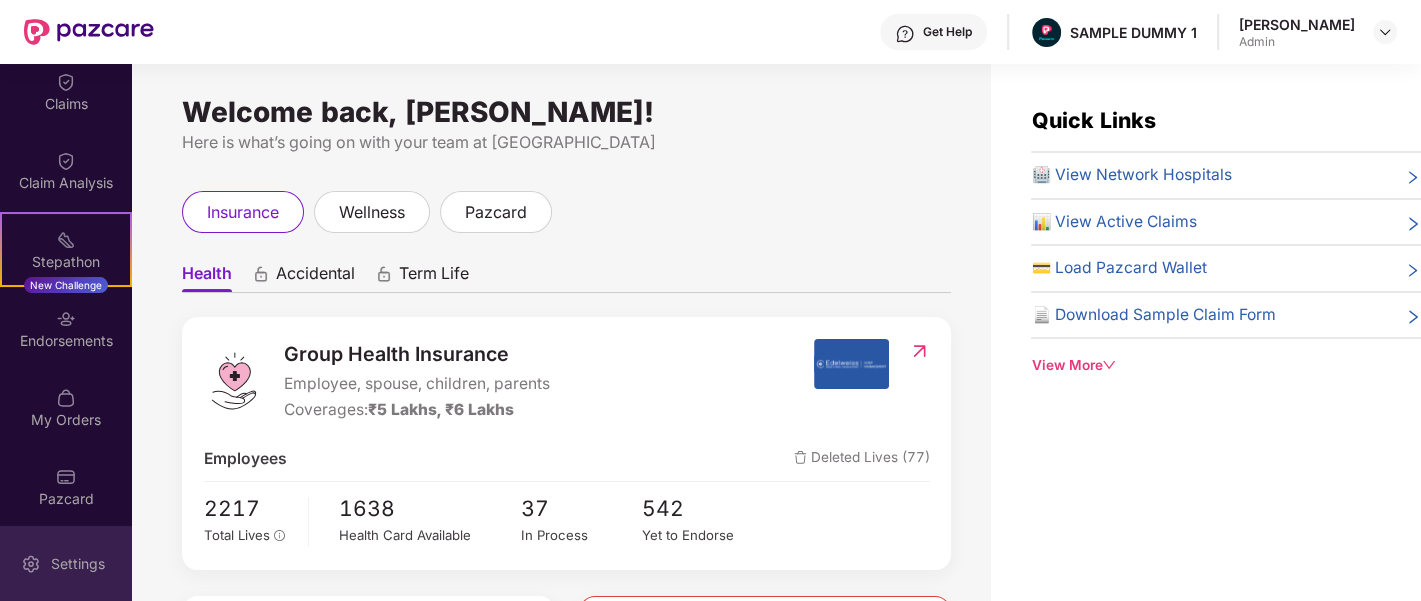 click on "Settings" at bounding box center (66, 563) 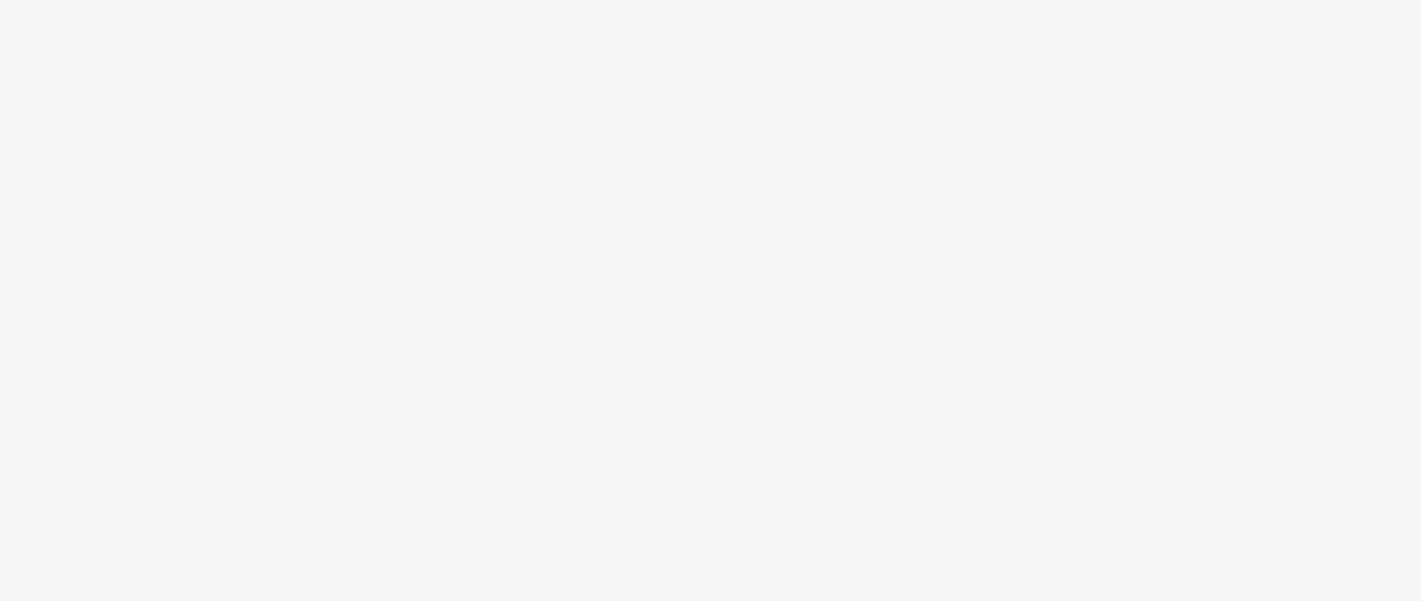 scroll, scrollTop: 0, scrollLeft: 0, axis: both 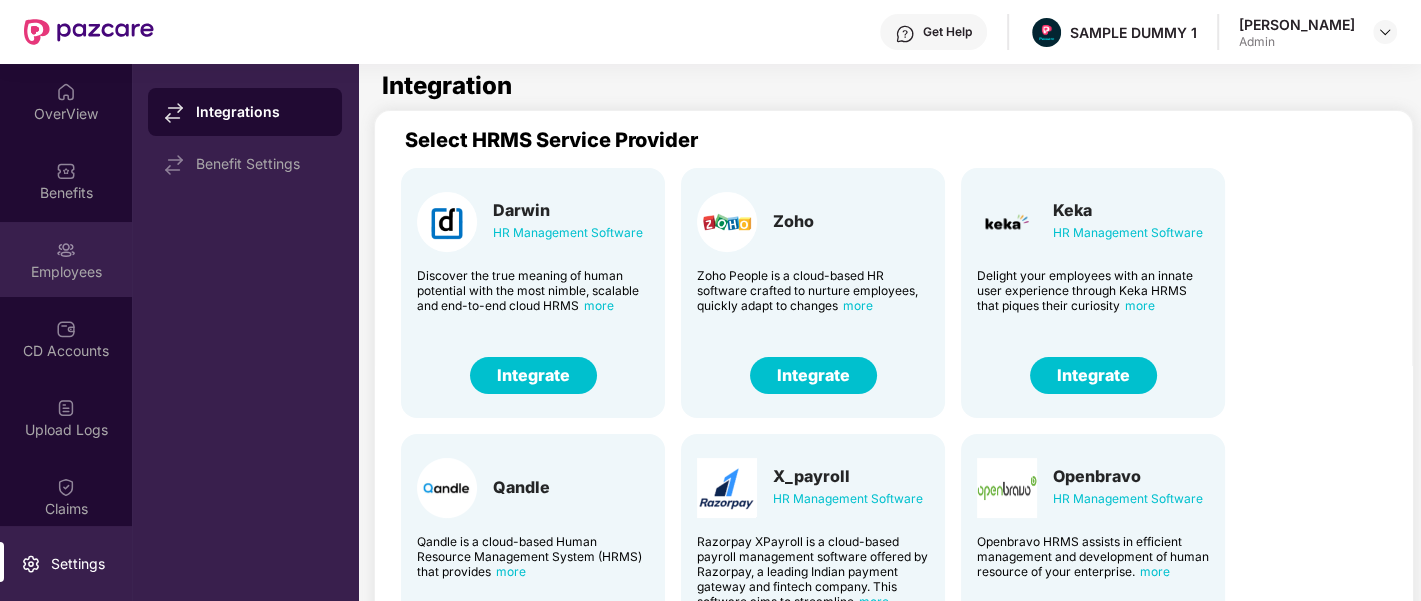 click at bounding box center (66, 250) 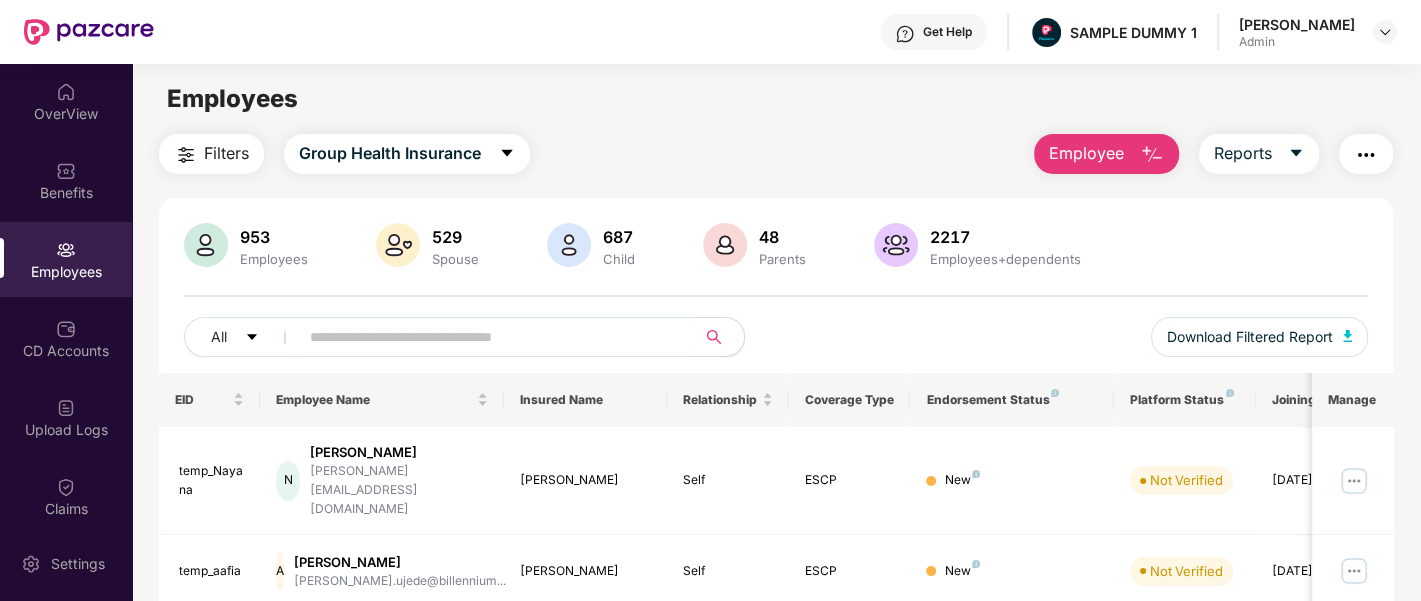 click on "Employee" at bounding box center (1106, 154) 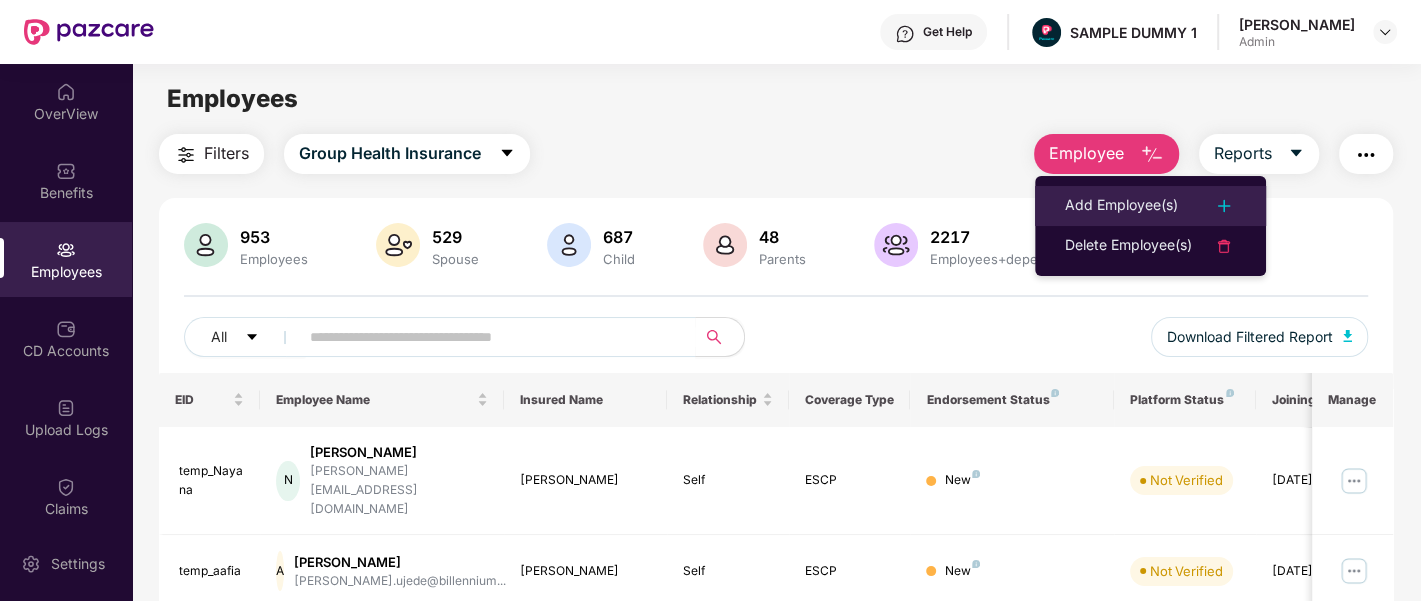 click on "Add Employee(s)" at bounding box center [1121, 206] 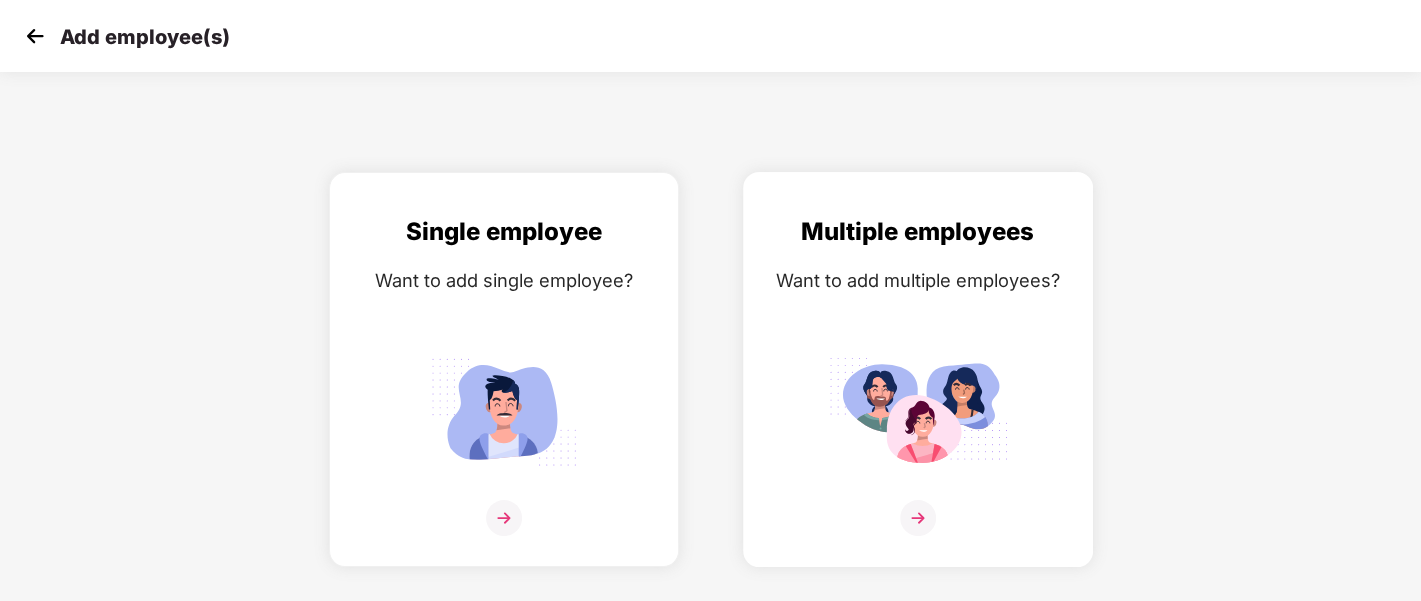 click on "Multiple employees Want to add multiple employees?" at bounding box center (918, 387) 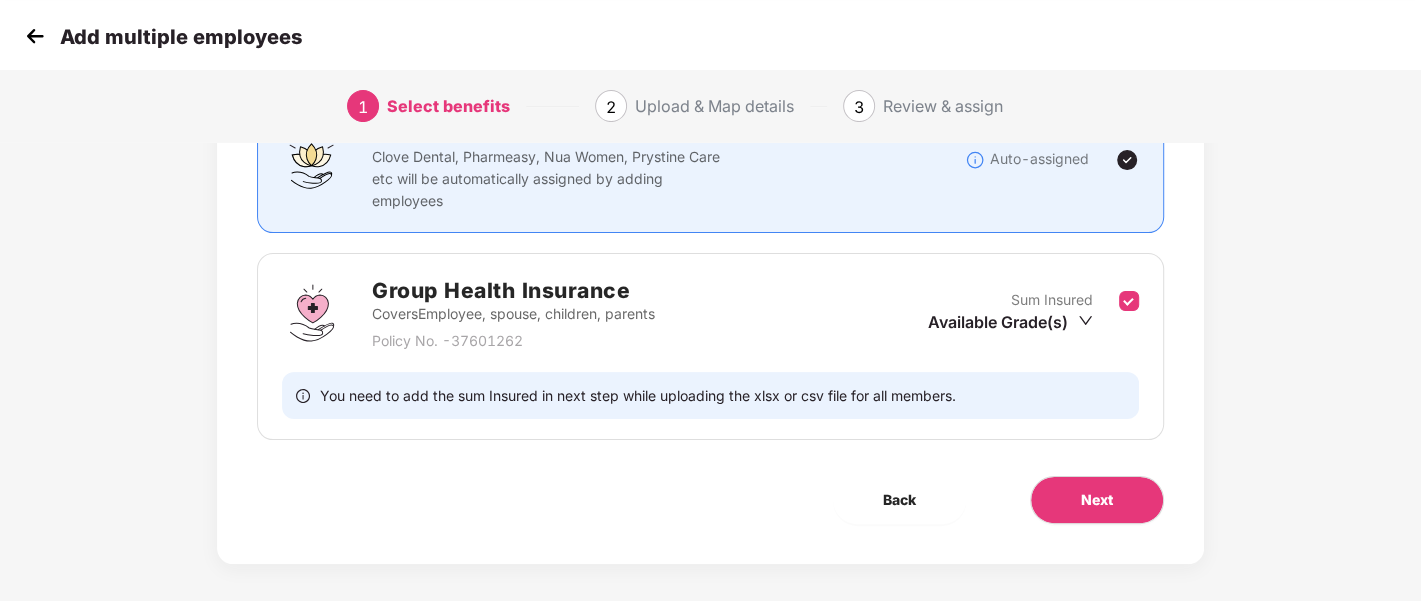 scroll, scrollTop: 202, scrollLeft: 0, axis: vertical 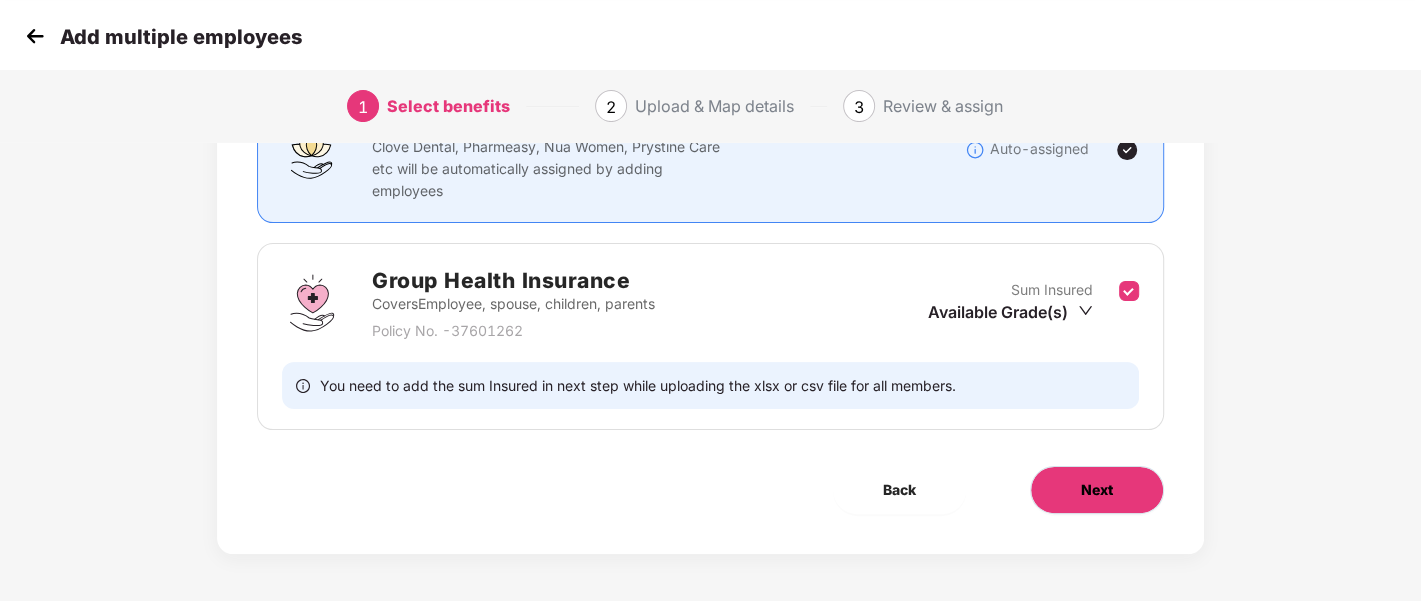 click on "Next" at bounding box center (1097, 490) 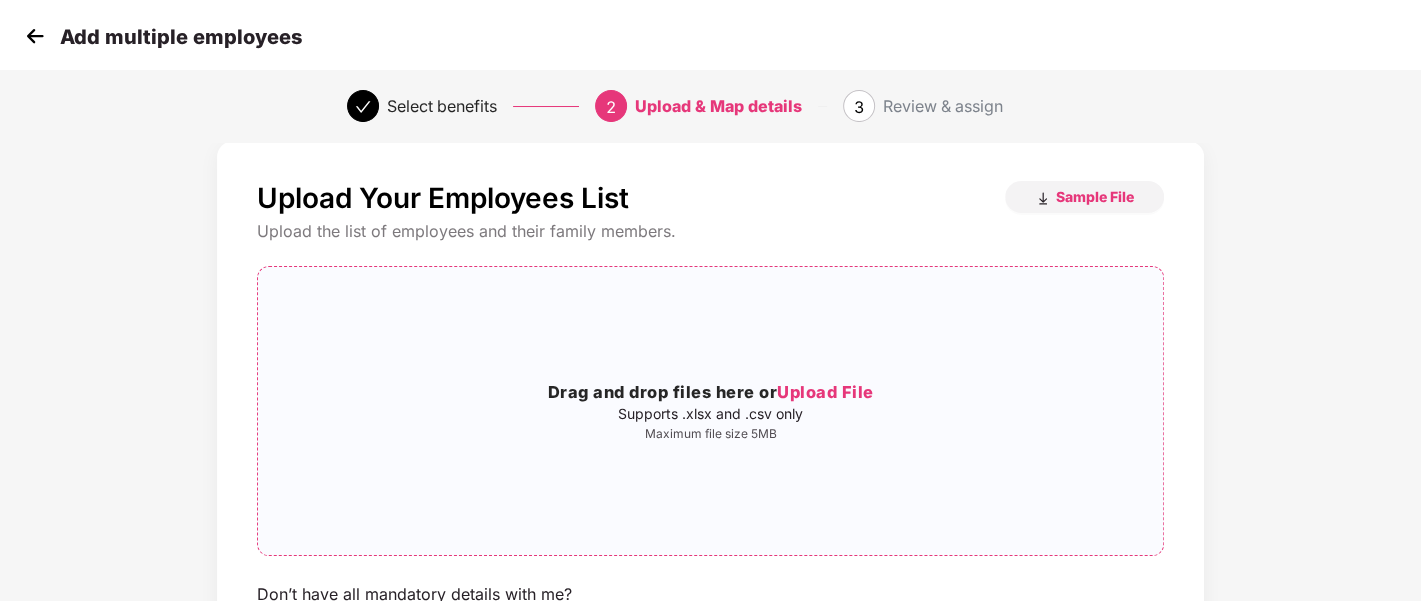 scroll, scrollTop: 24, scrollLeft: 0, axis: vertical 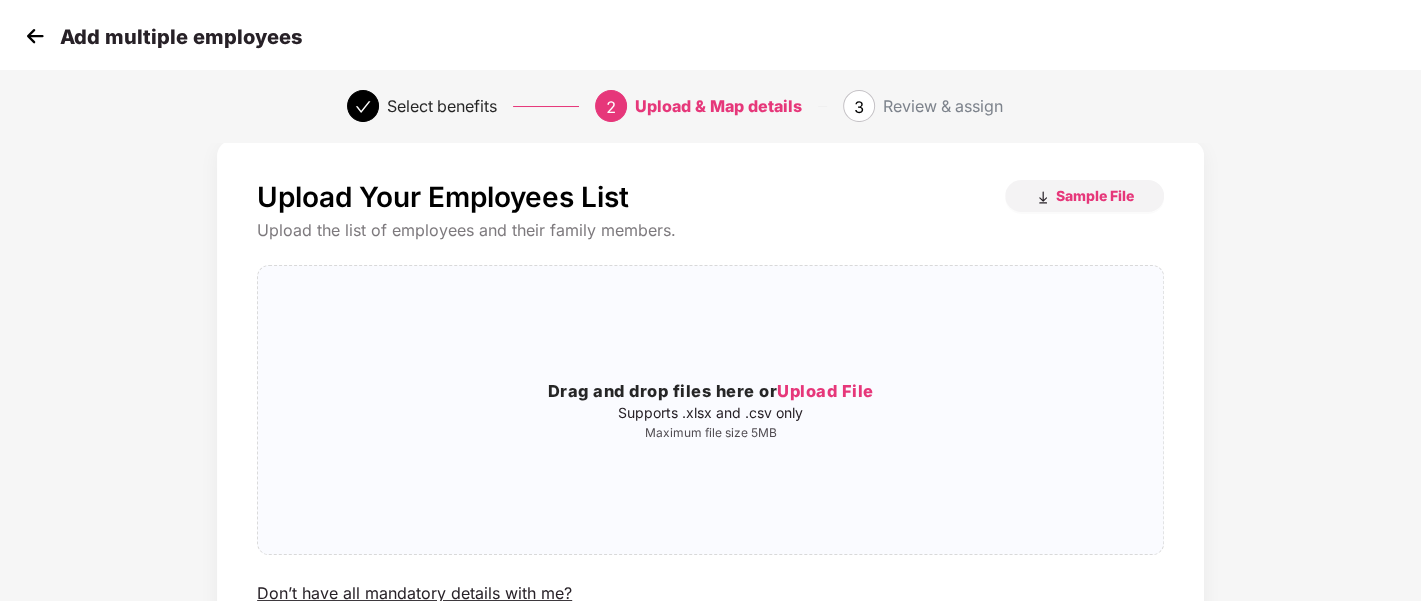 click at bounding box center (35, 36) 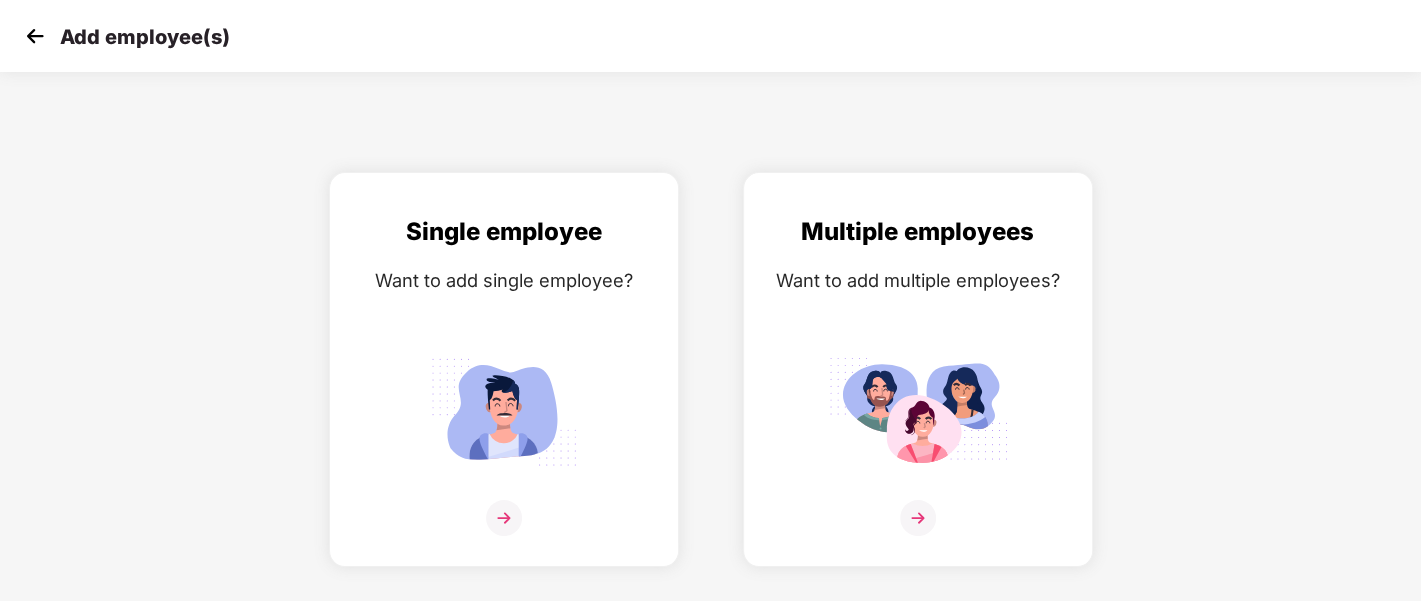 scroll, scrollTop: 0, scrollLeft: 0, axis: both 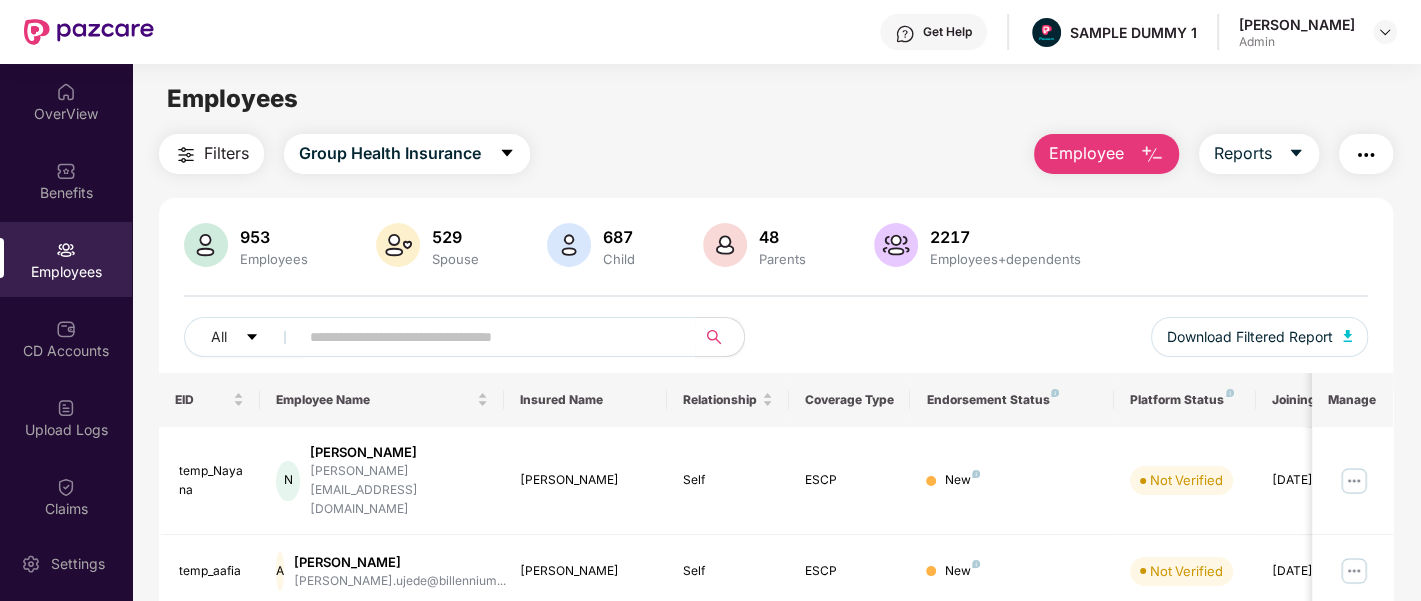 click on "Get Help" at bounding box center [947, 32] 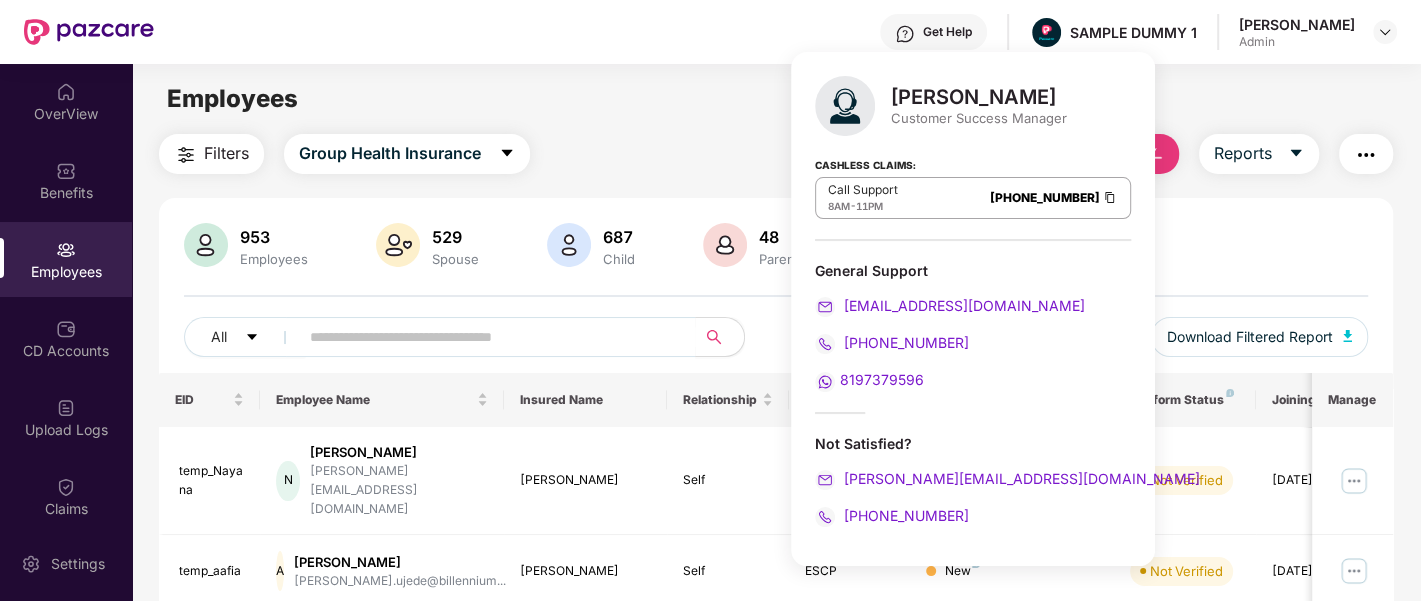 click on "953 Employees 529 Spouse 687 Child 48 Parents 2217 Employees+dependents All Download Filtered Report" at bounding box center [776, 298] 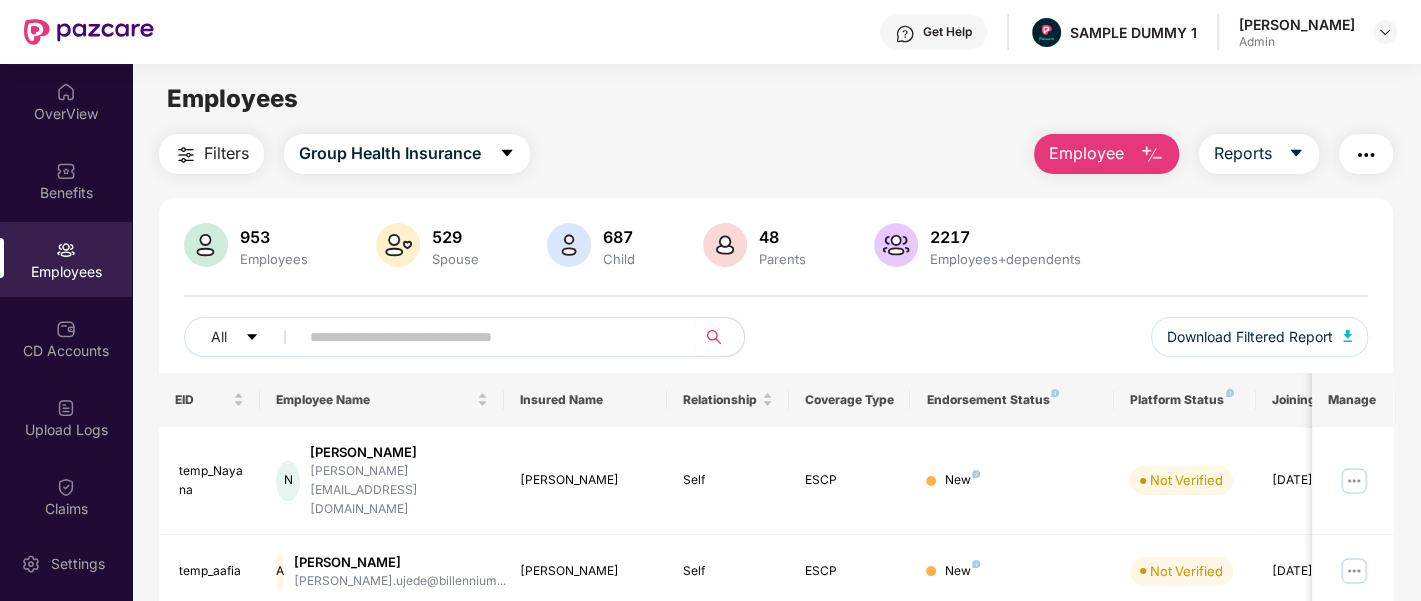 click on "Employee" at bounding box center (1086, 153) 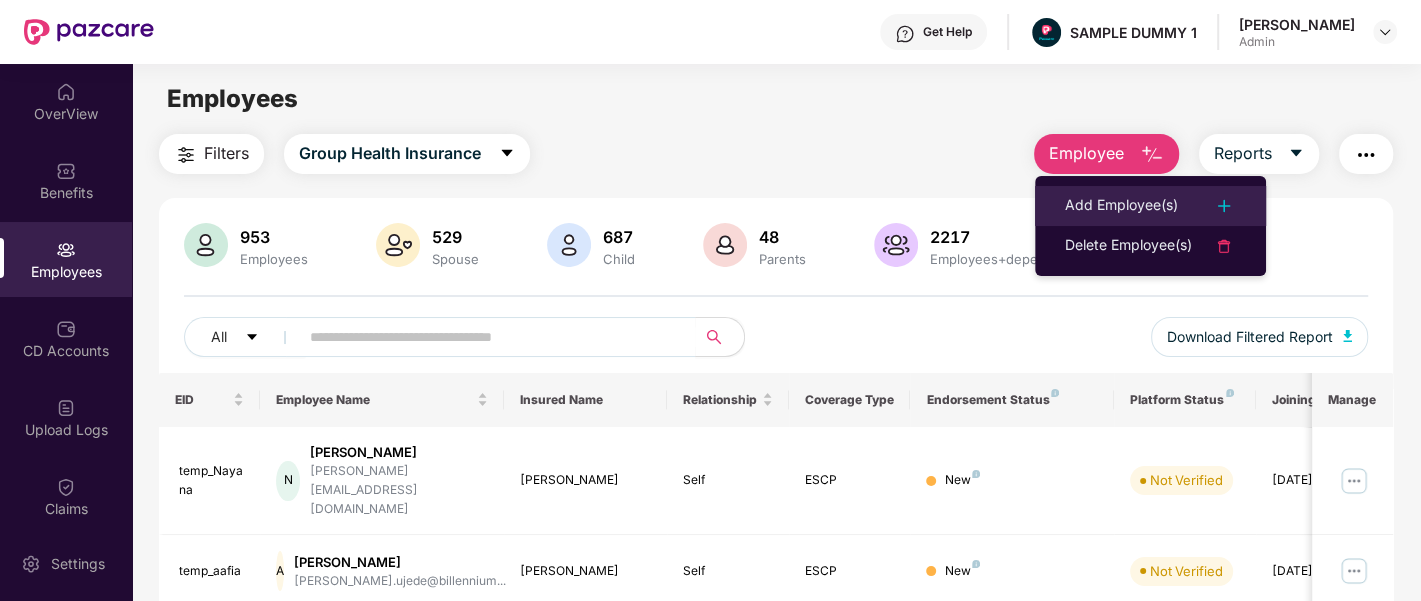 click on "Add Employee(s)" at bounding box center [1121, 206] 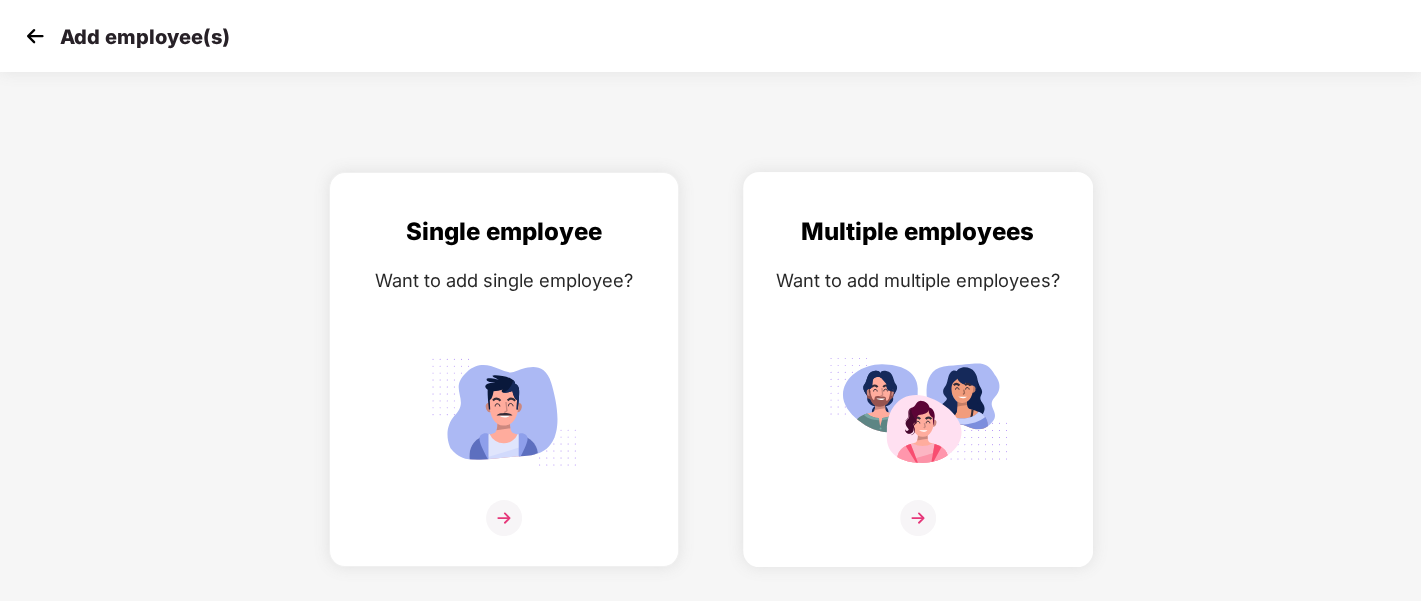 click on "Multiple employees Want to add multiple employees?" at bounding box center (918, 387) 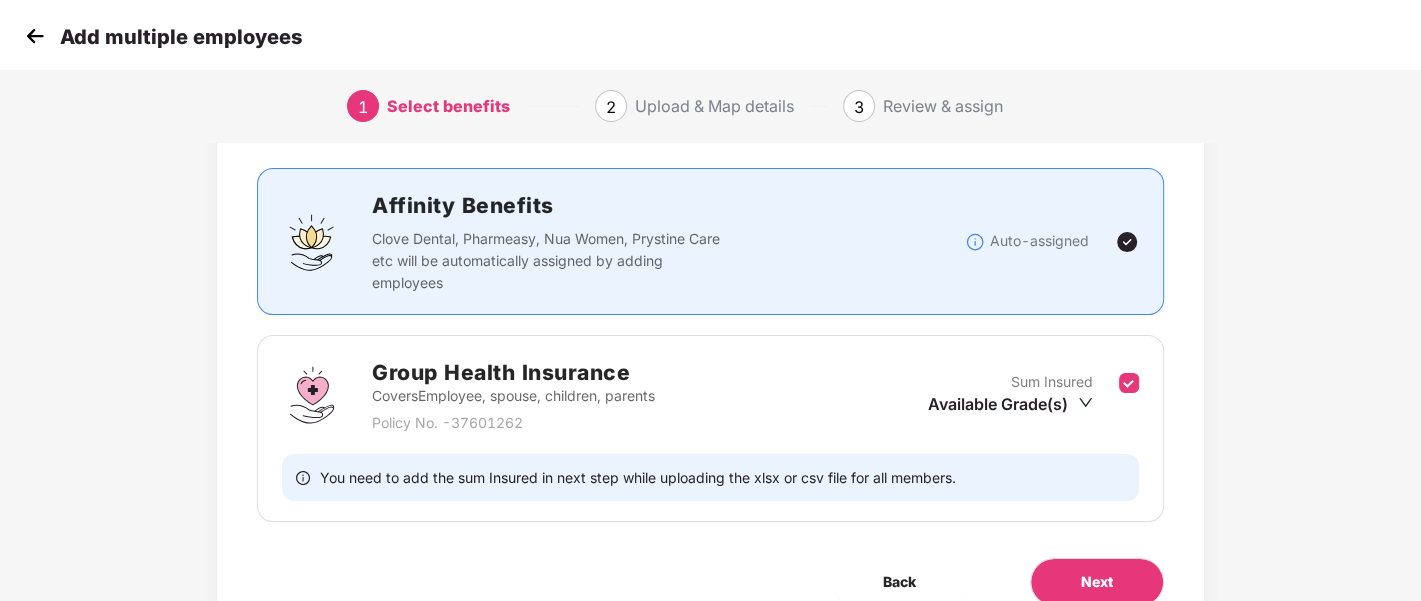 scroll, scrollTop: 124, scrollLeft: 0, axis: vertical 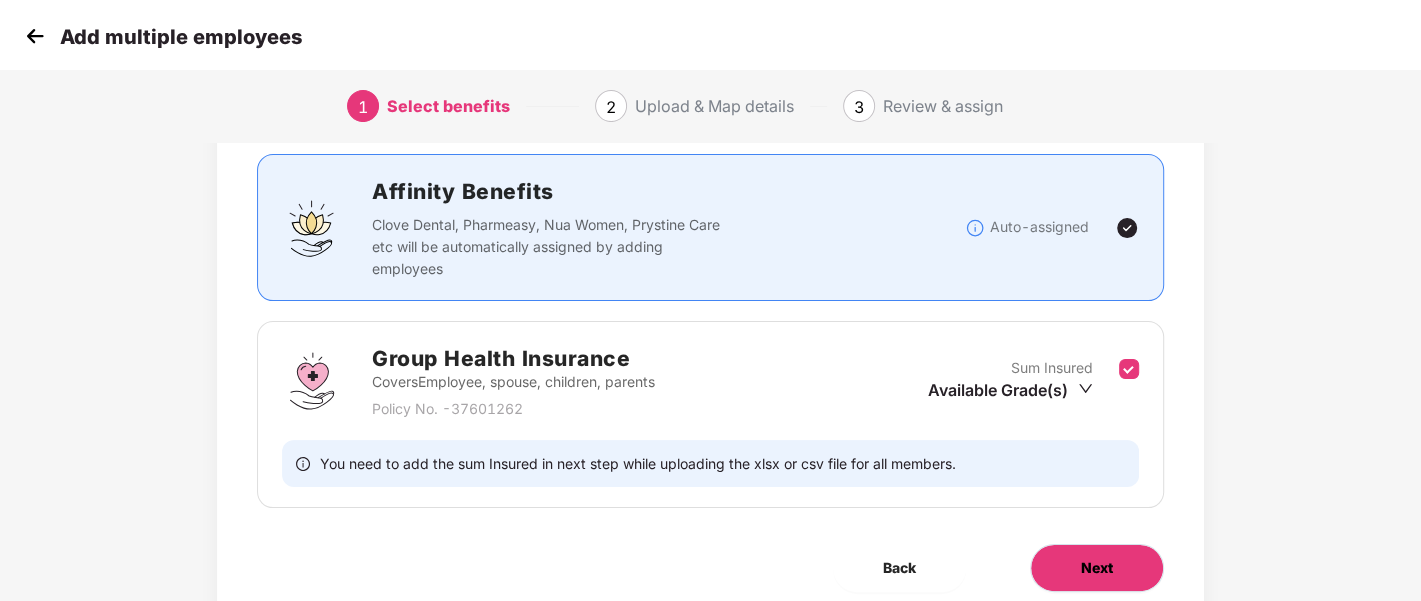 click on "Next" at bounding box center [1097, 568] 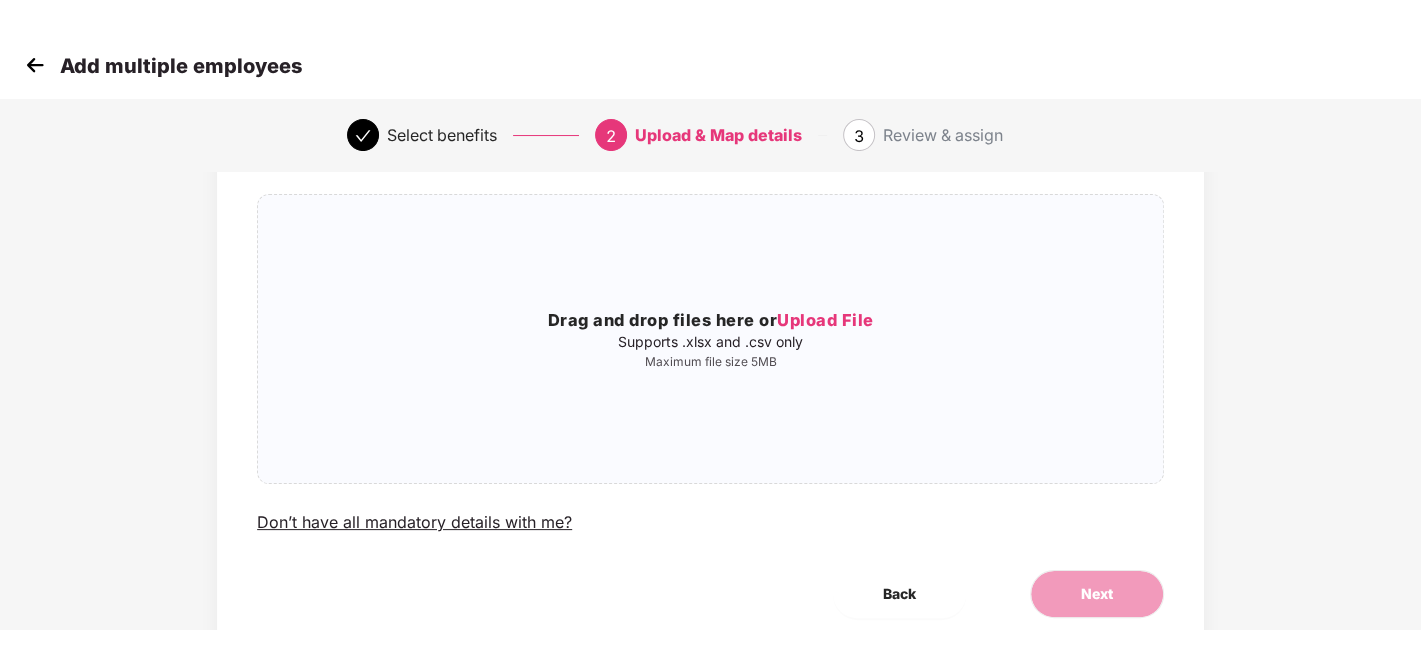 scroll, scrollTop: 0, scrollLeft: 0, axis: both 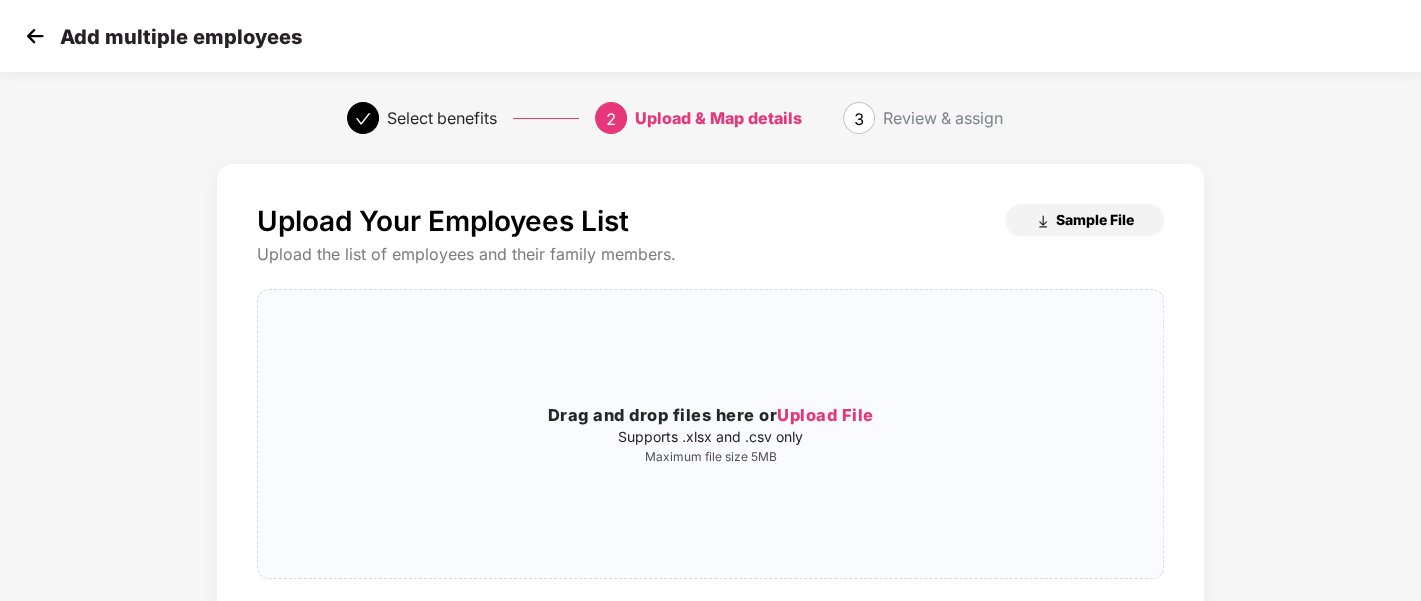 click on "Sample File" at bounding box center (1095, 219) 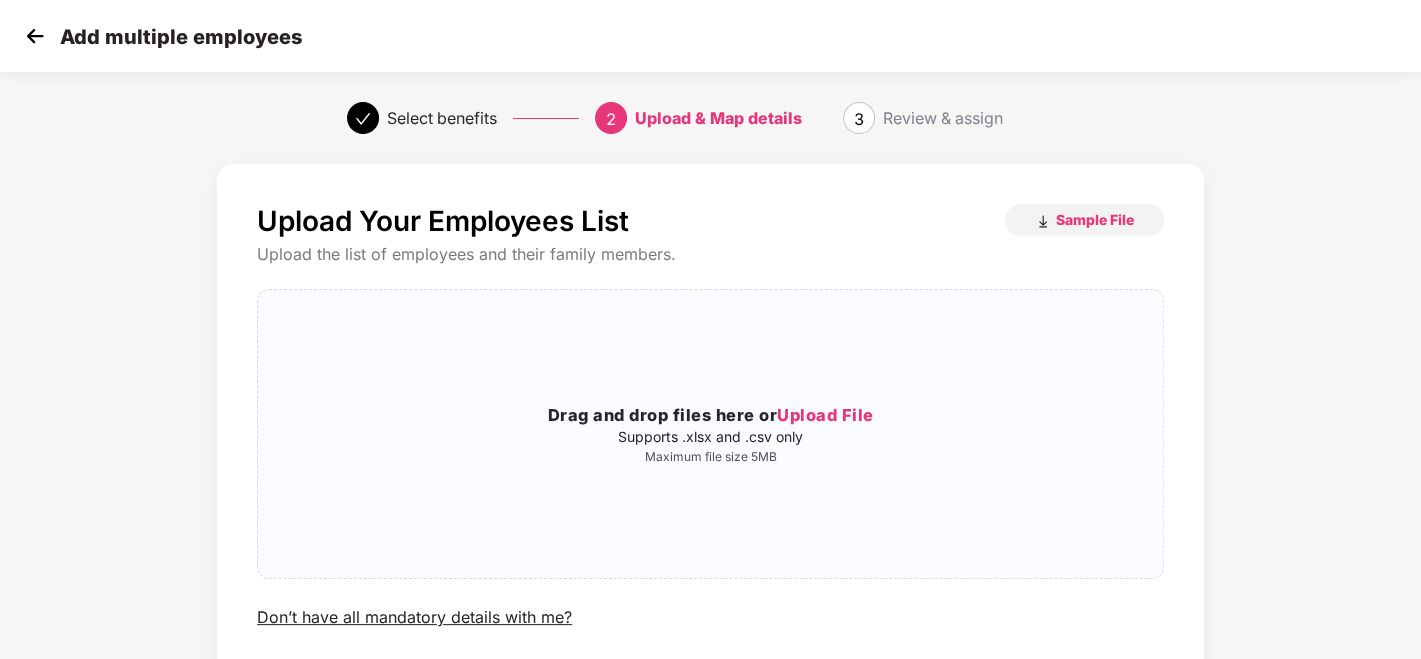 click at bounding box center [35, 36] 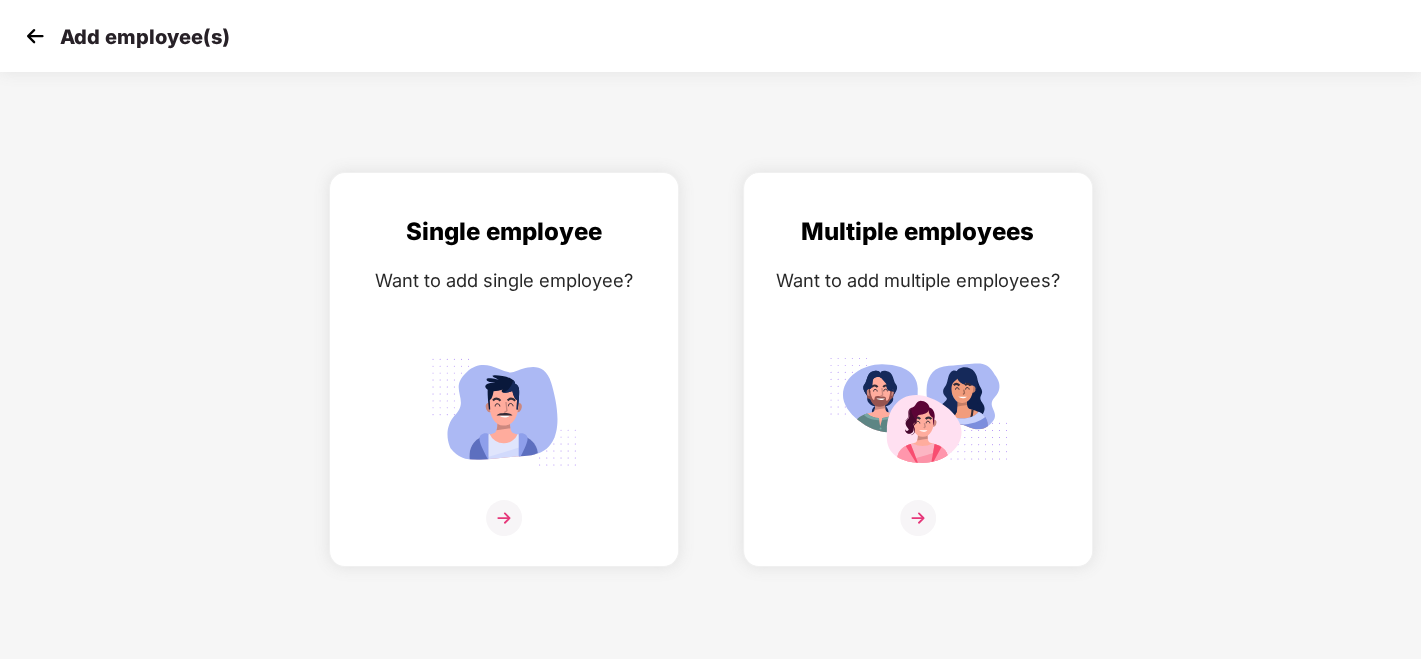 click at bounding box center (35, 36) 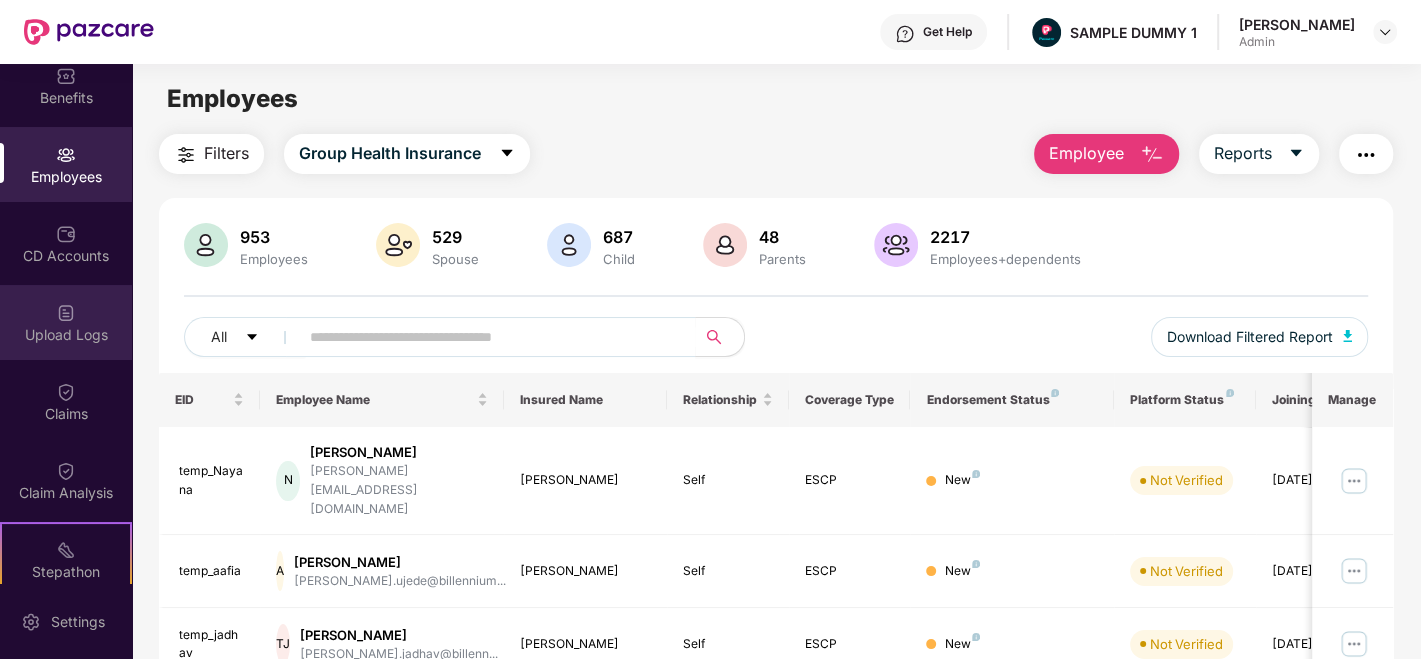 scroll, scrollTop: 94, scrollLeft: 0, axis: vertical 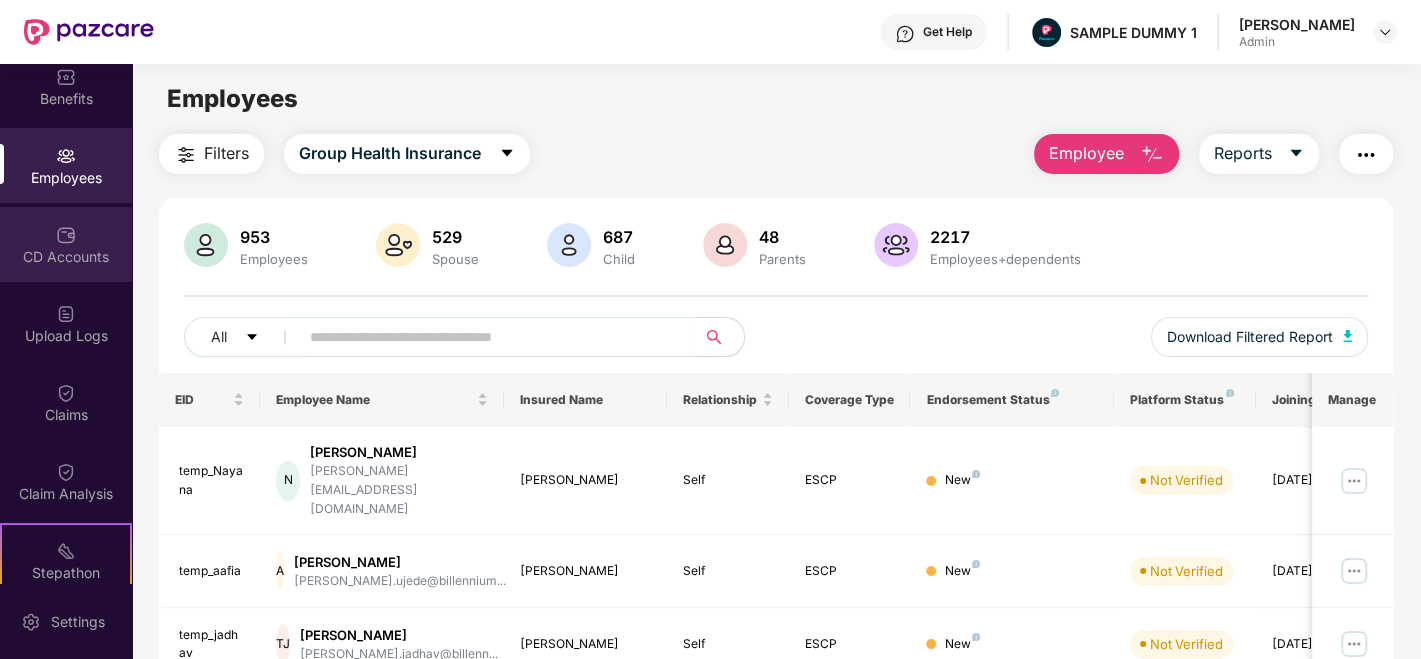 click on "CD Accounts" at bounding box center (66, 257) 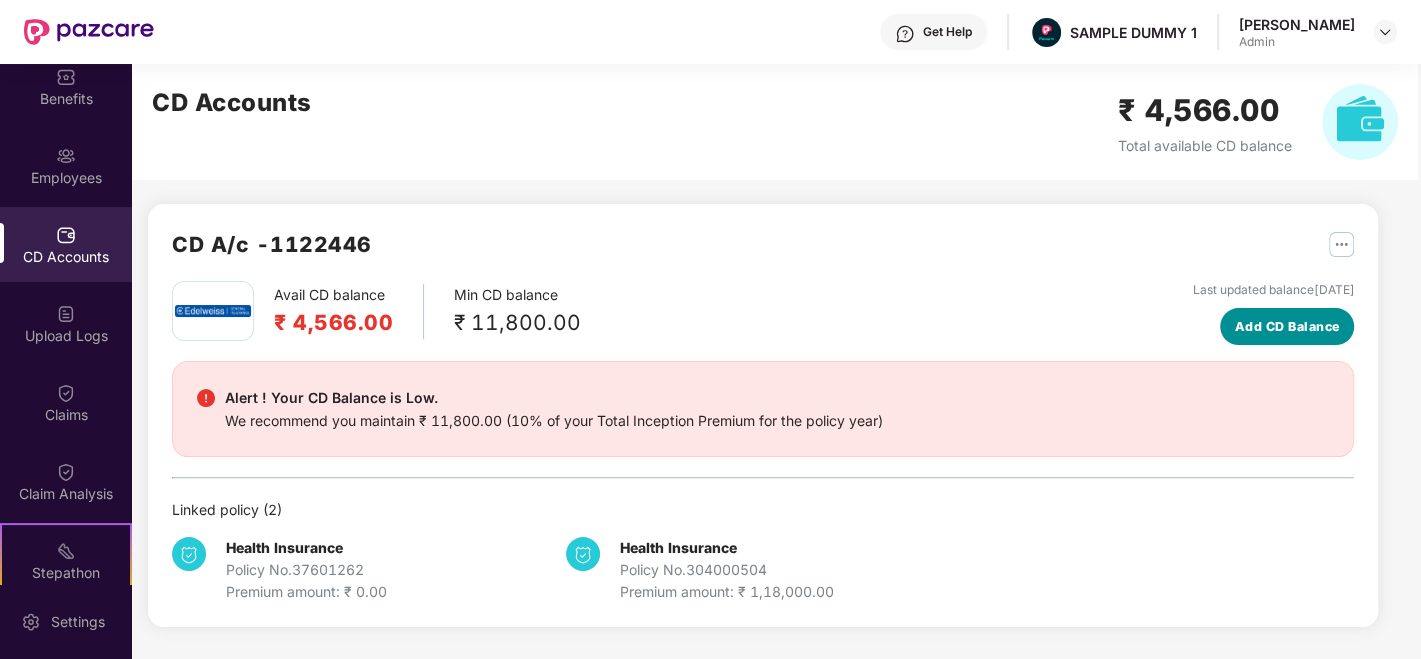 click on "Add CD Balance" at bounding box center (1287, 326) 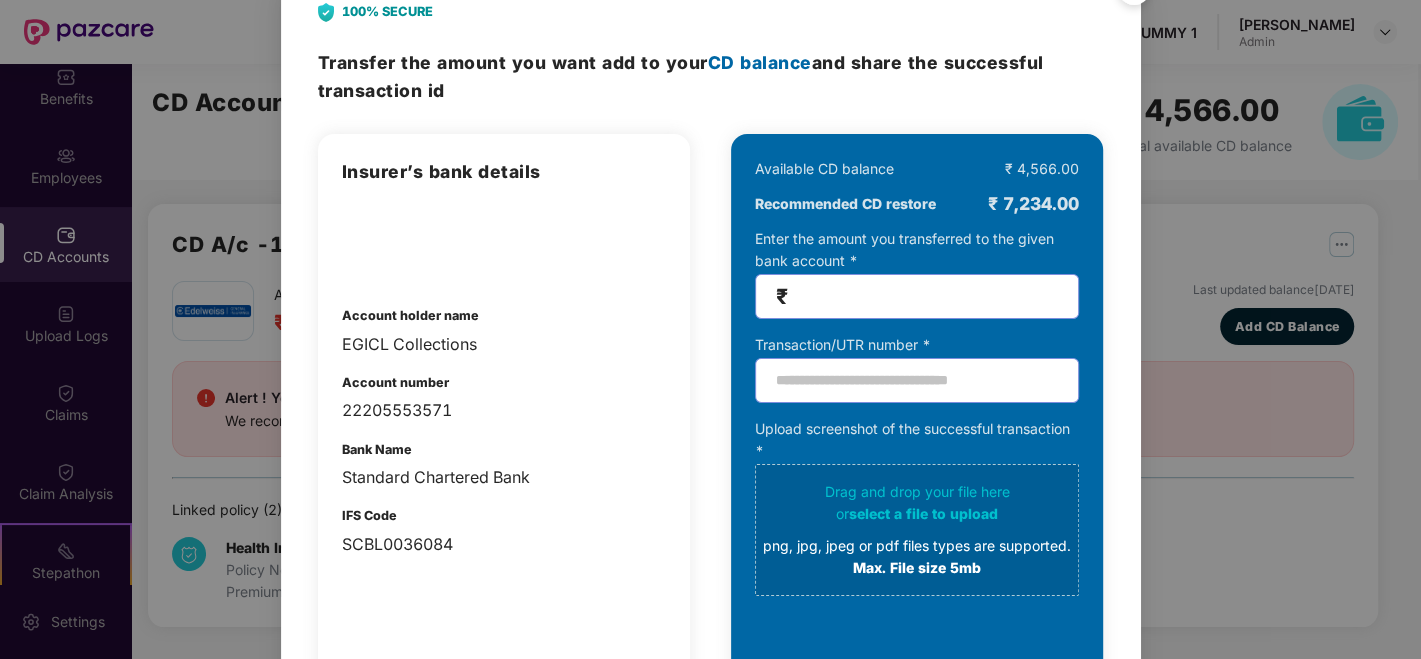 scroll, scrollTop: 46, scrollLeft: 0, axis: vertical 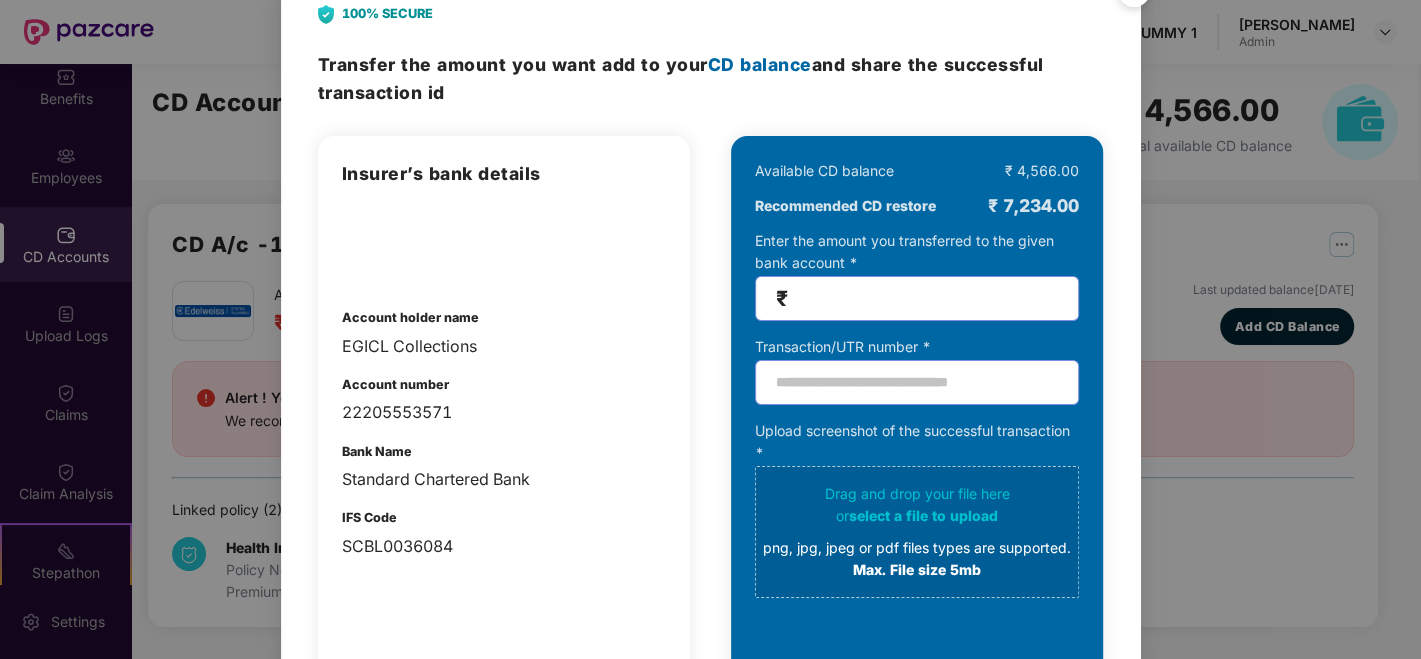 click at bounding box center [925, 298] 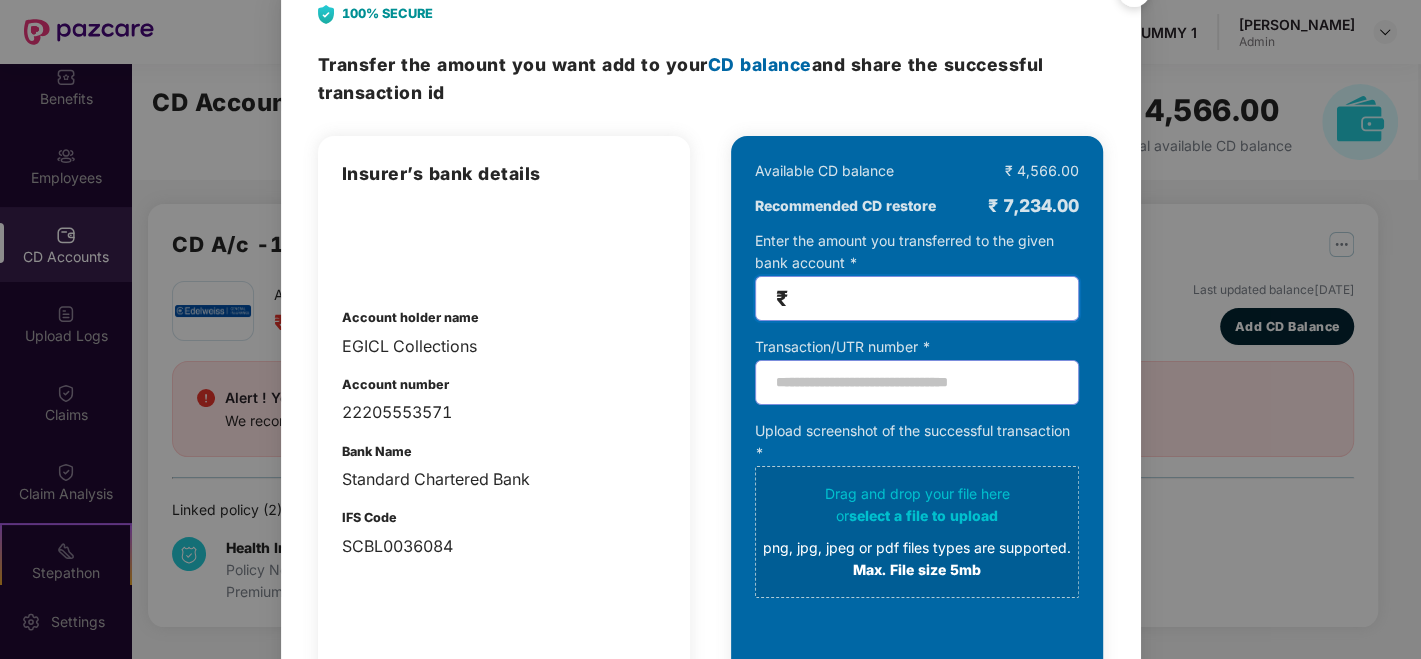 scroll, scrollTop: 0, scrollLeft: 0, axis: both 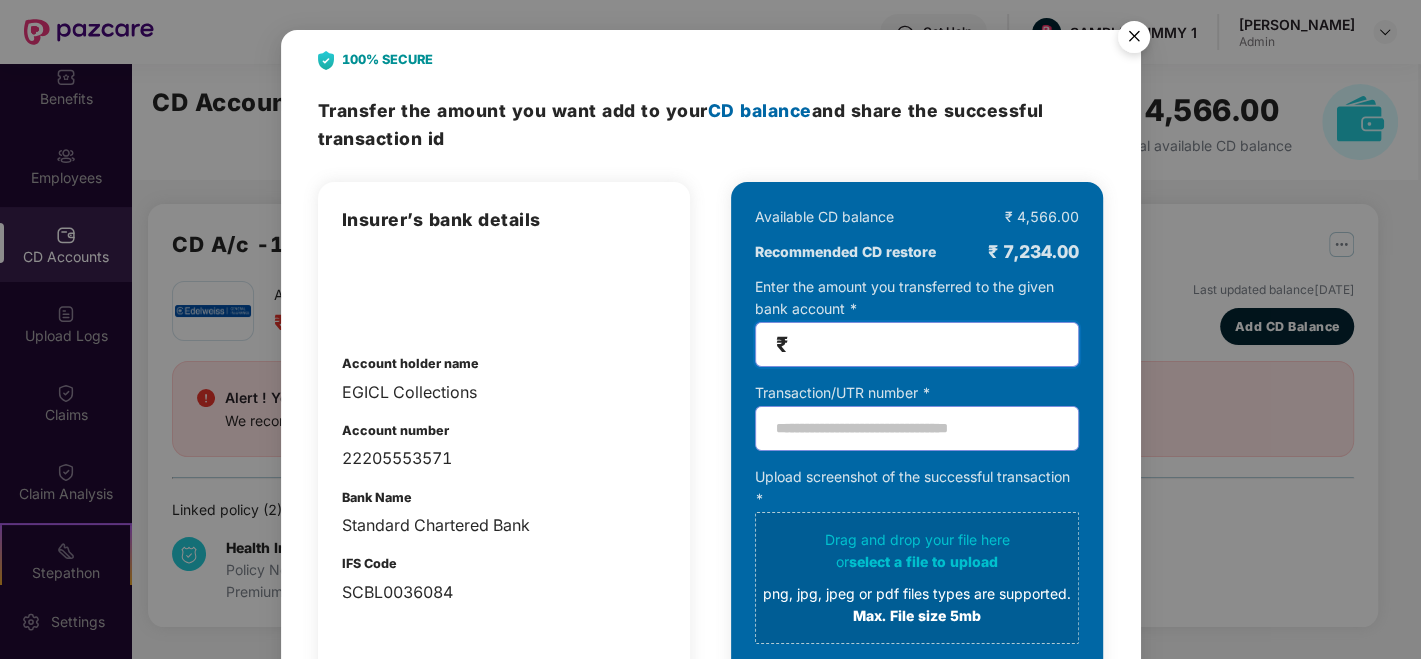 type 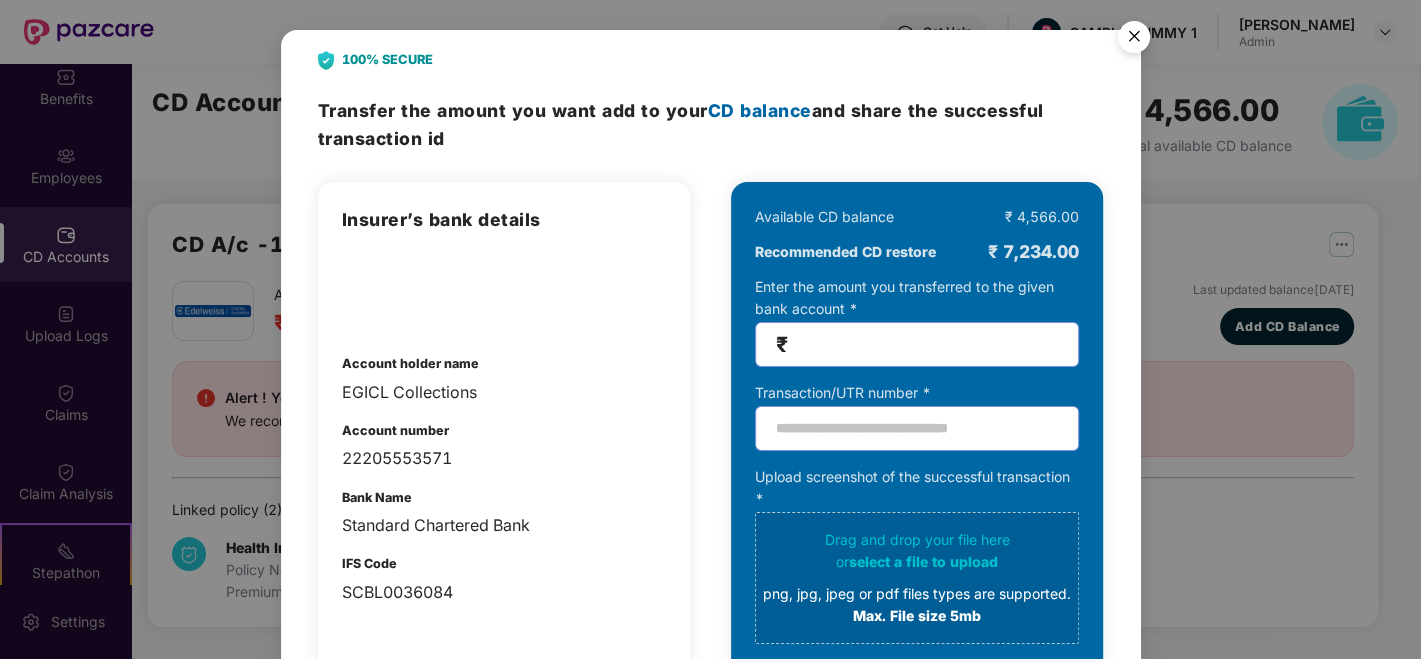 click at bounding box center [1134, 40] 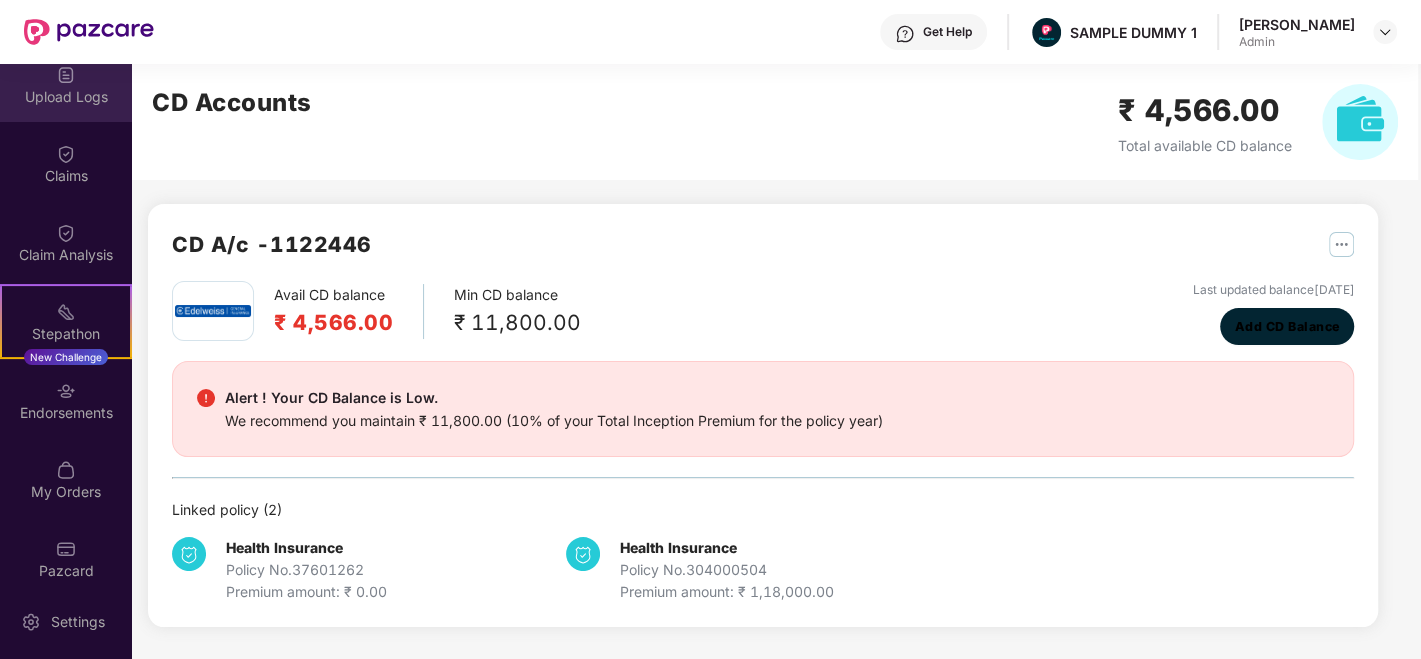 scroll, scrollTop: 348, scrollLeft: 0, axis: vertical 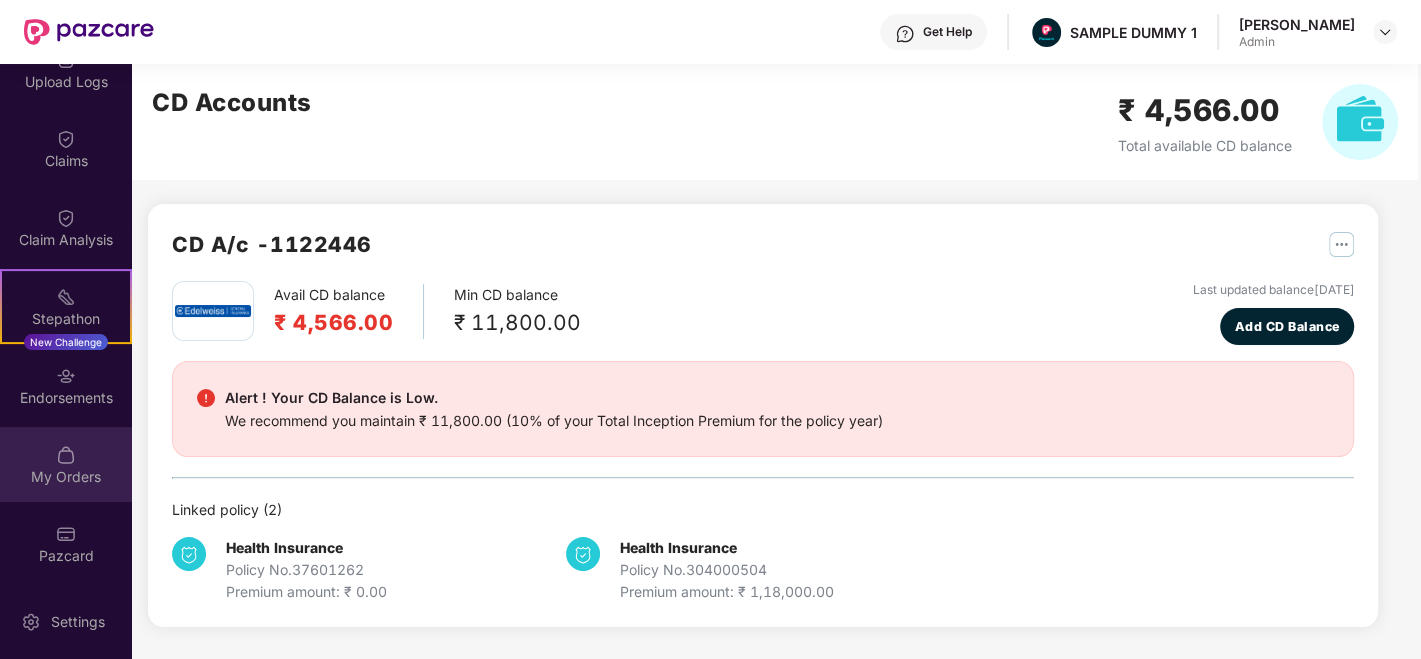 click at bounding box center [66, 455] 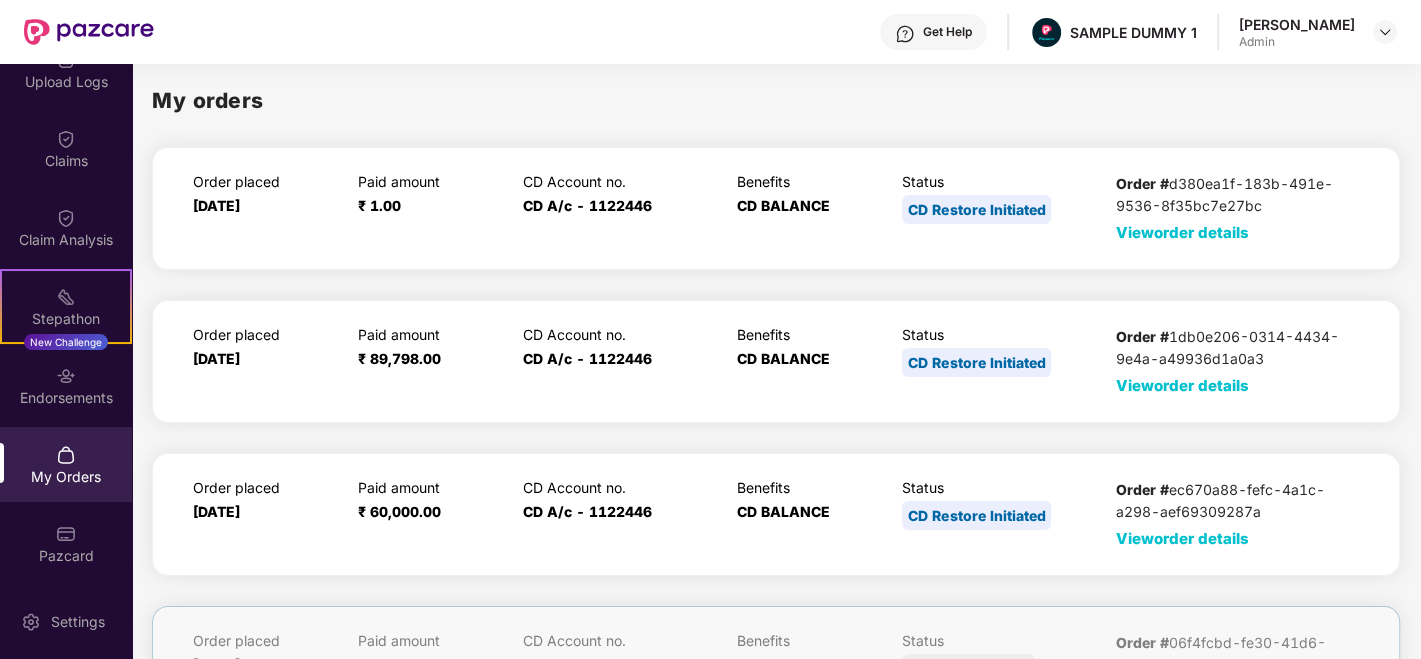 click on "View  order details" at bounding box center [1182, 232] 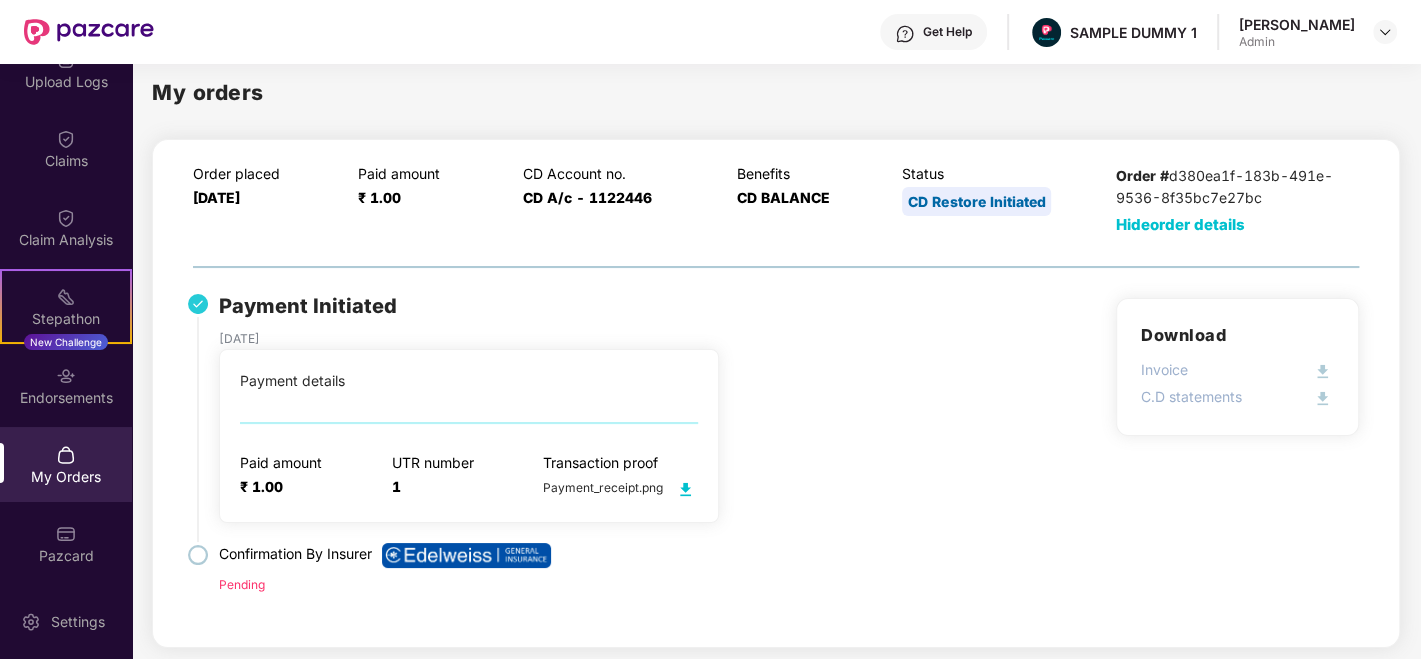 scroll, scrollTop: 0, scrollLeft: 0, axis: both 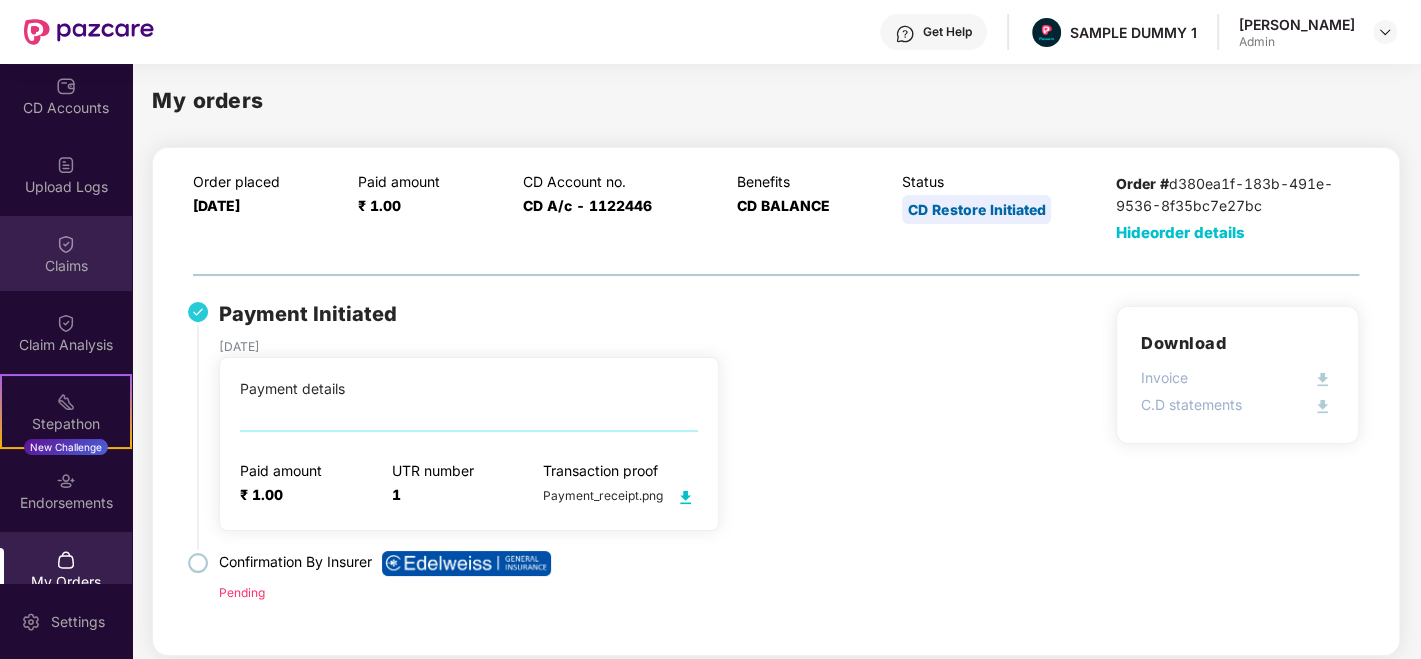 click on "Claims" at bounding box center (66, 253) 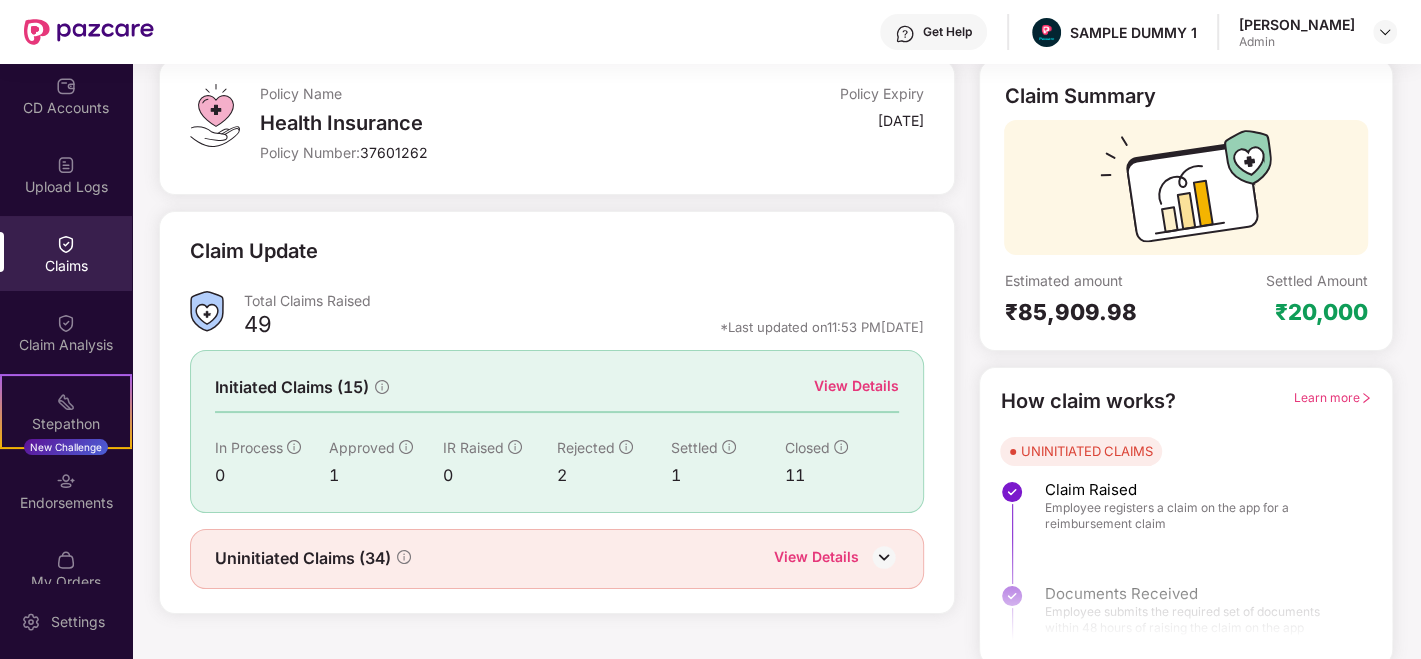 scroll, scrollTop: 122, scrollLeft: 0, axis: vertical 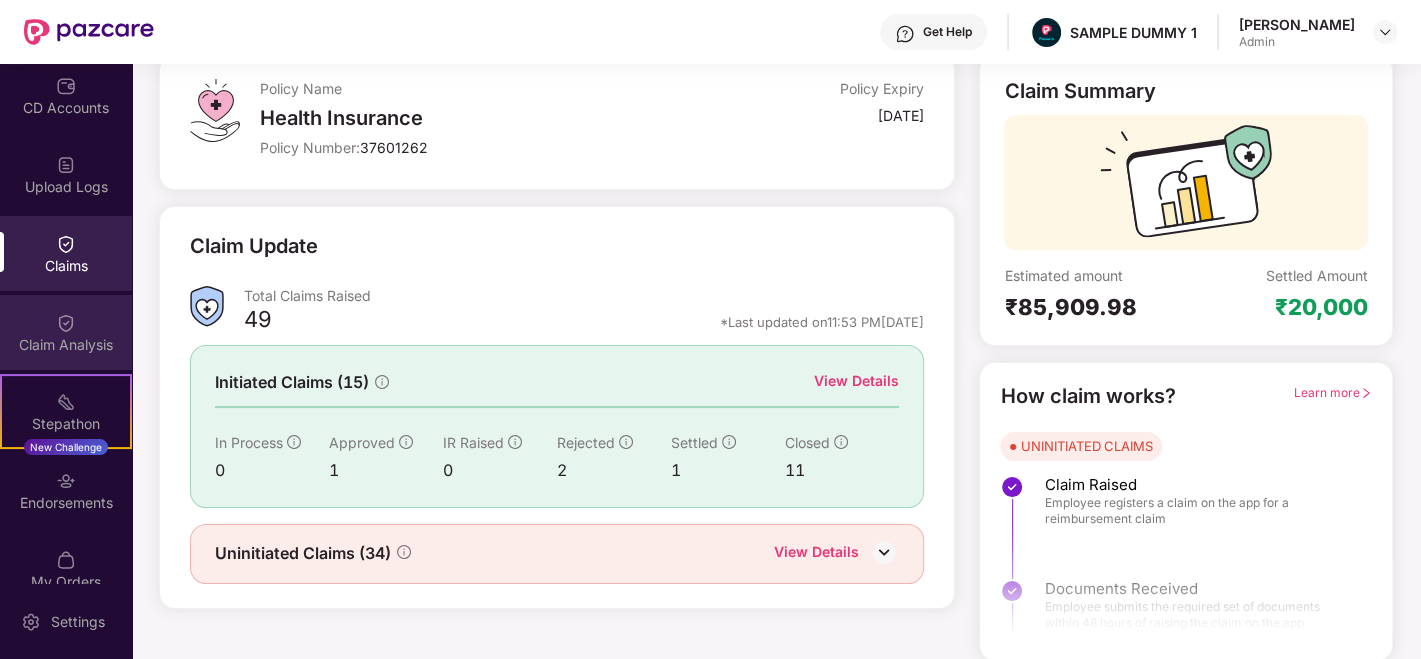 click on "Claim Analysis" at bounding box center [66, 332] 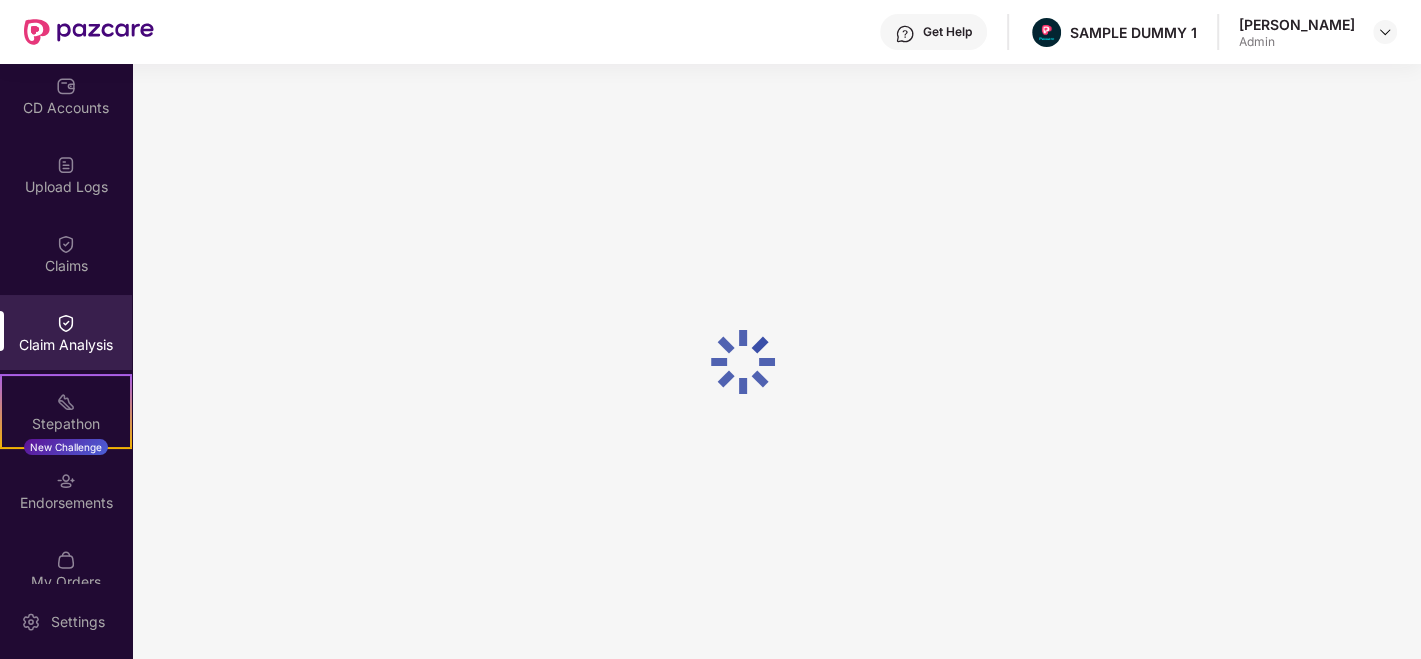scroll, scrollTop: 0, scrollLeft: 0, axis: both 